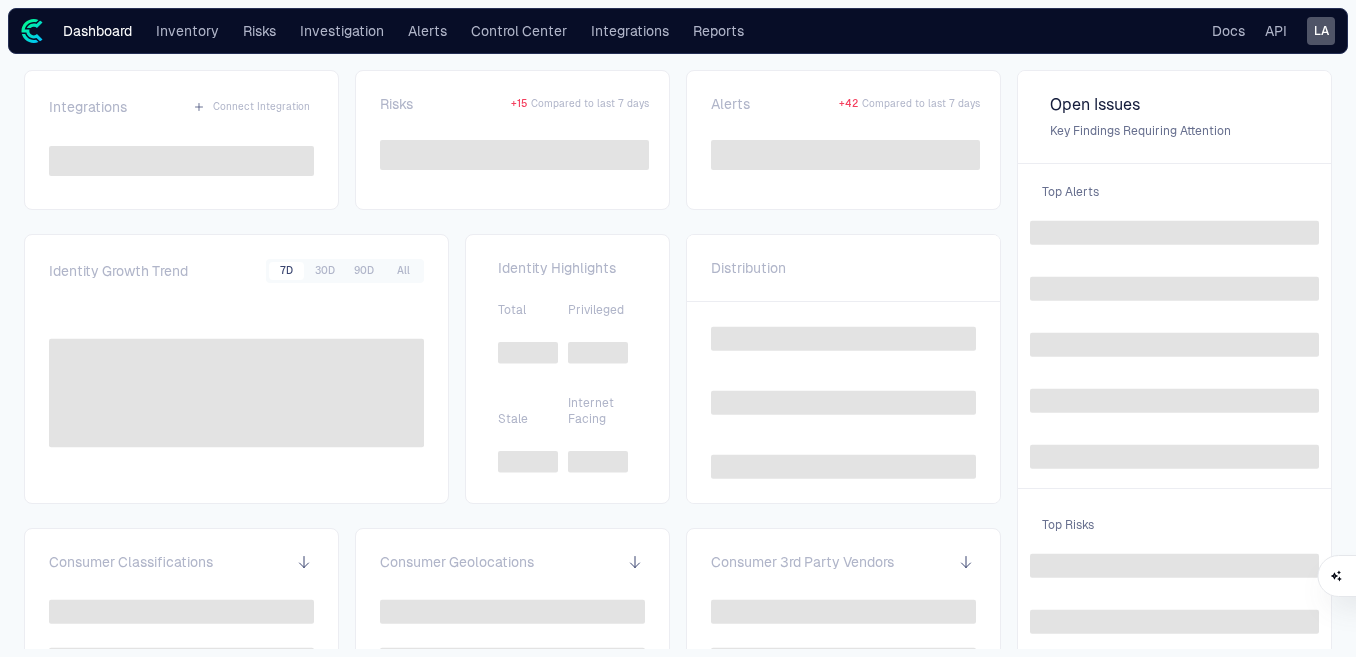 scroll, scrollTop: 0, scrollLeft: 0, axis: both 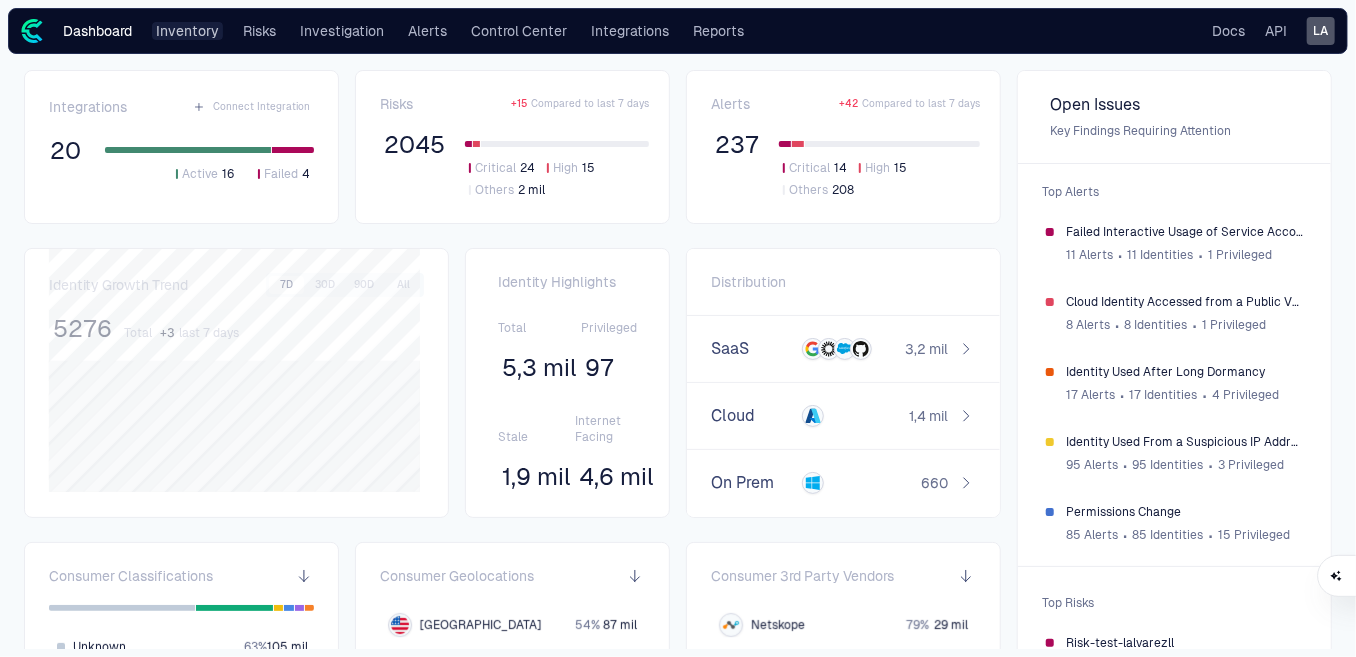 click on "Inventory" at bounding box center (187, 31) 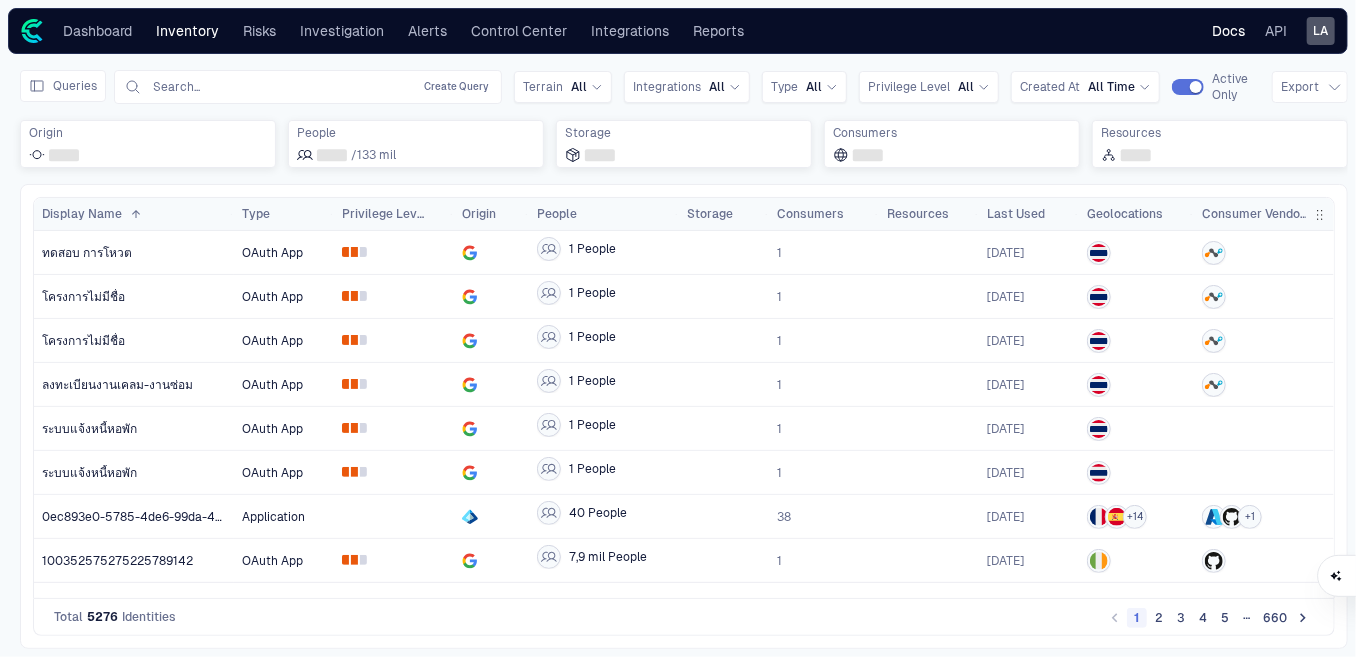 click on "Docs" at bounding box center [1228, 31] 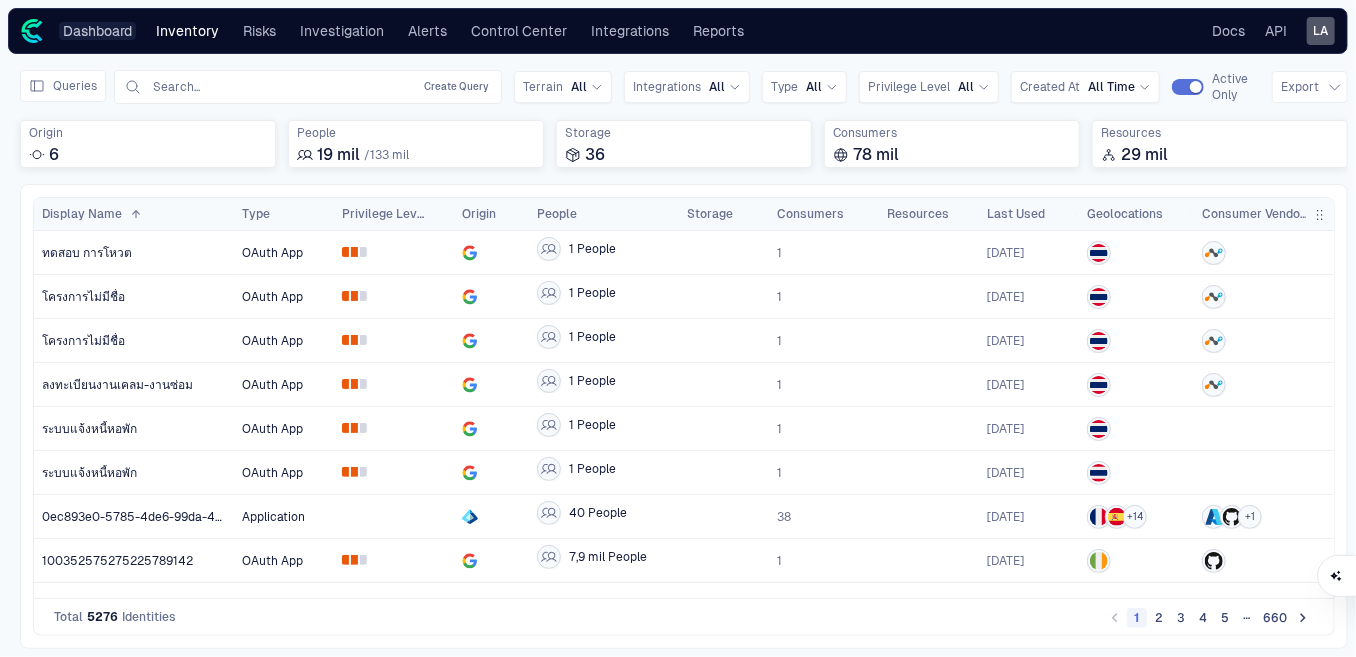 click on "Dashboard" at bounding box center [97, 31] 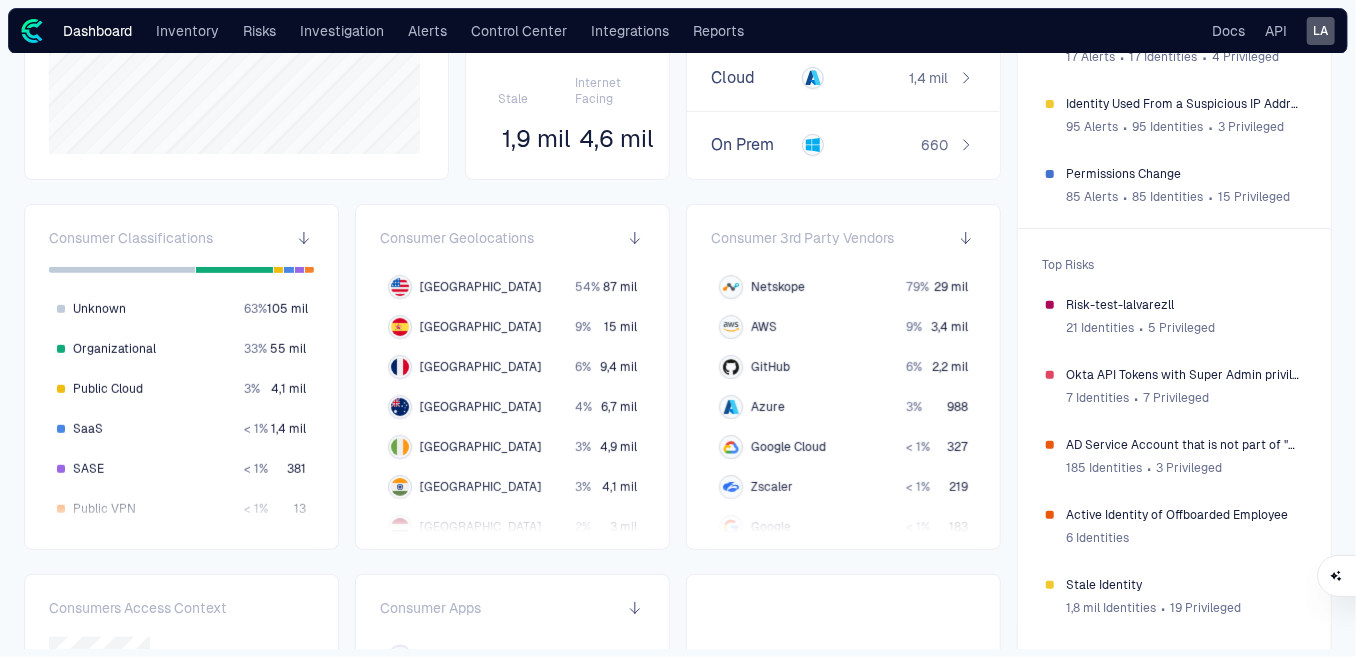 scroll, scrollTop: 0, scrollLeft: 0, axis: both 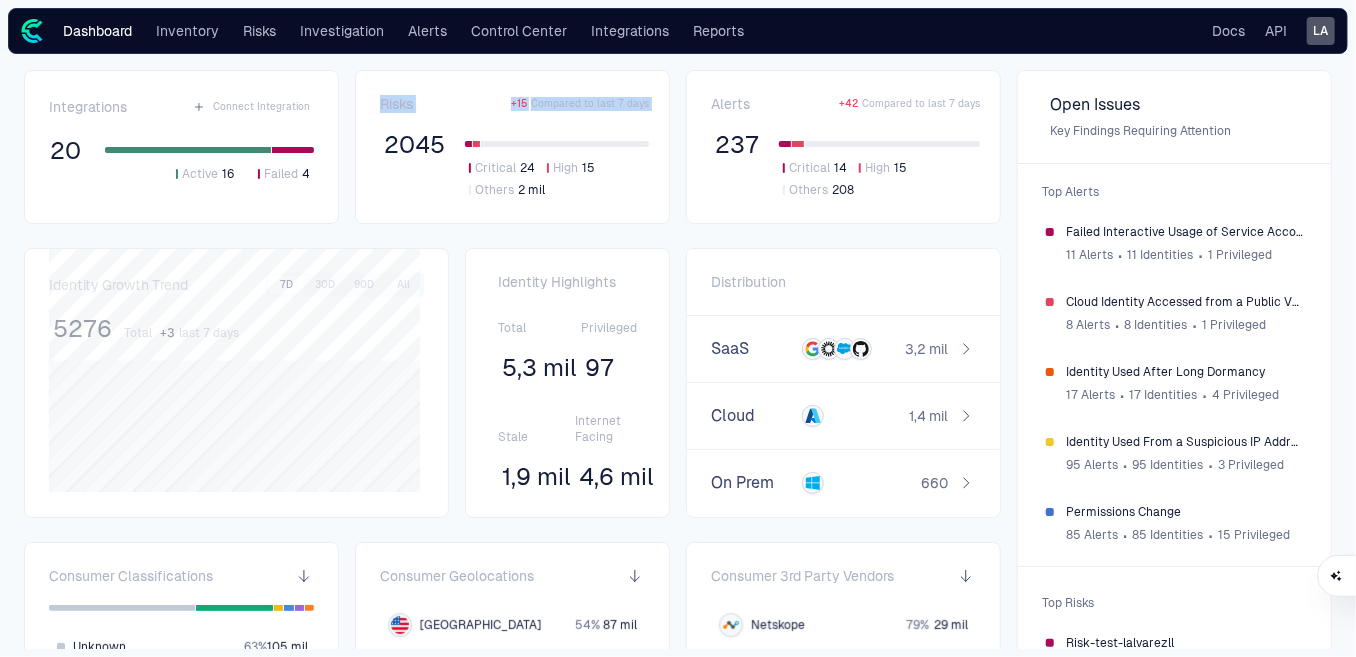 drag, startPoint x: 382, startPoint y: 84, endPoint x: 415, endPoint y: 122, distance: 50.32892 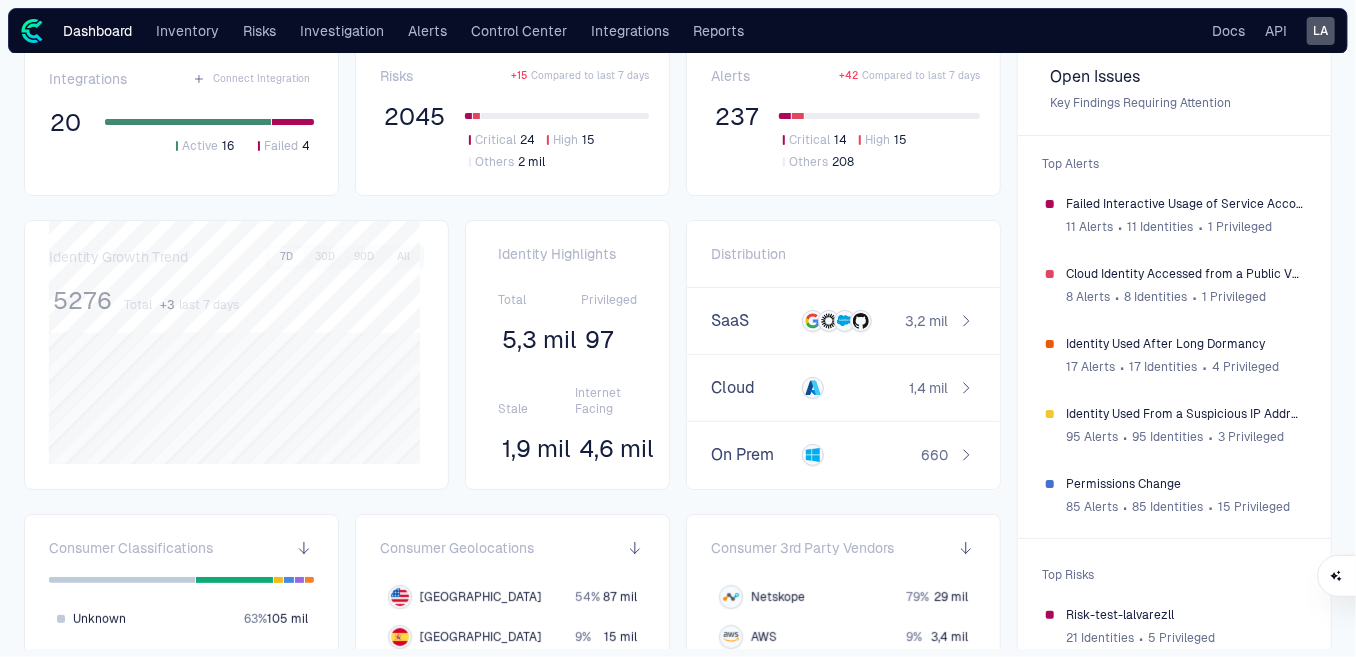 scroll, scrollTop: 0, scrollLeft: 0, axis: both 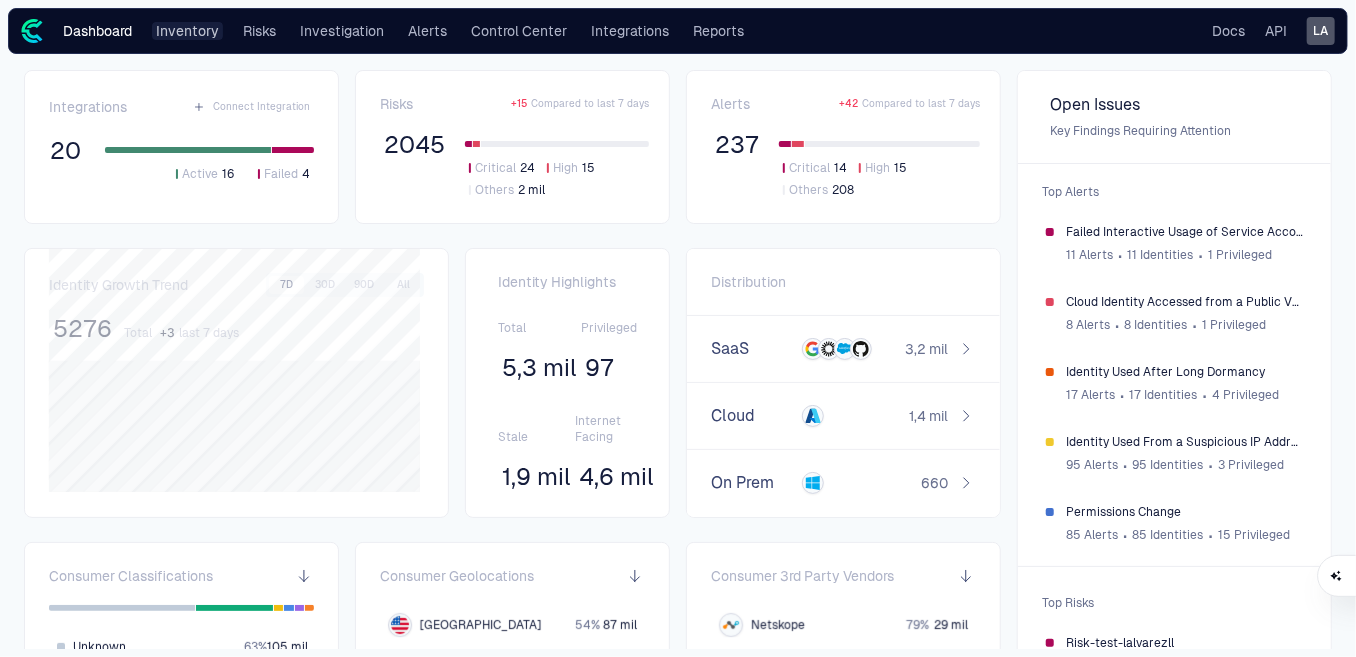 click on "Inventory" at bounding box center [187, 31] 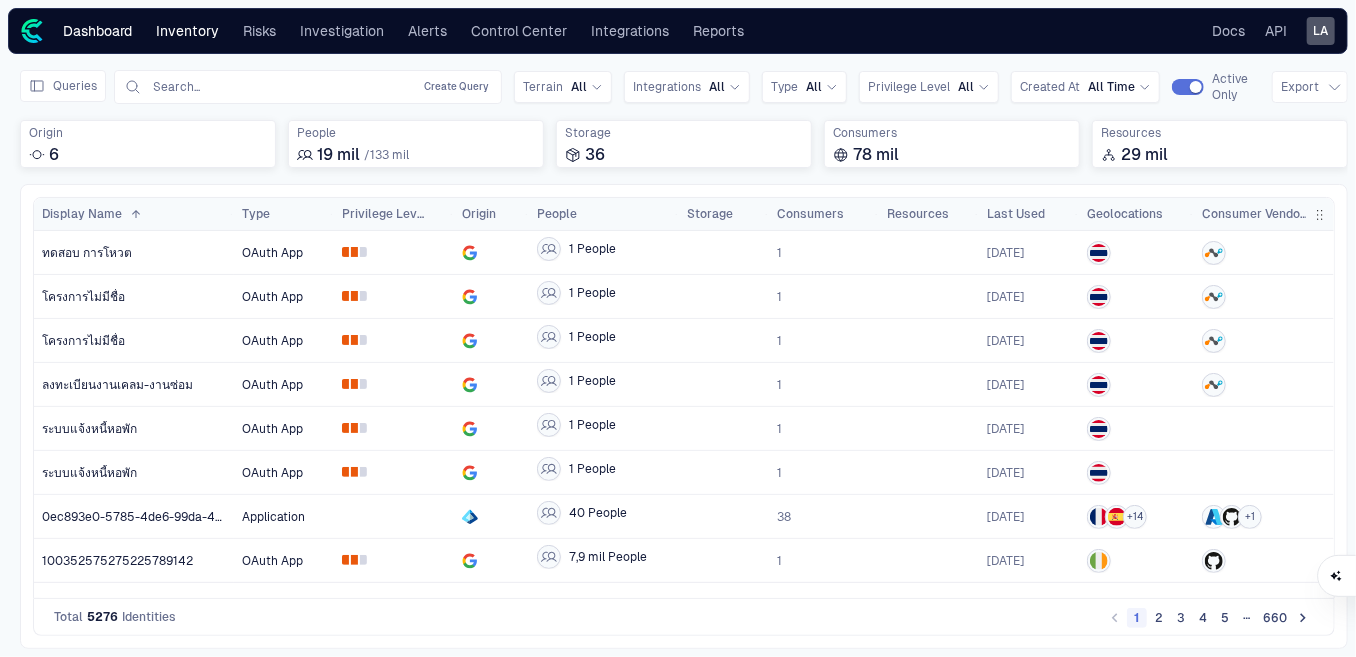 click on "Dashboard" at bounding box center [97, 31] 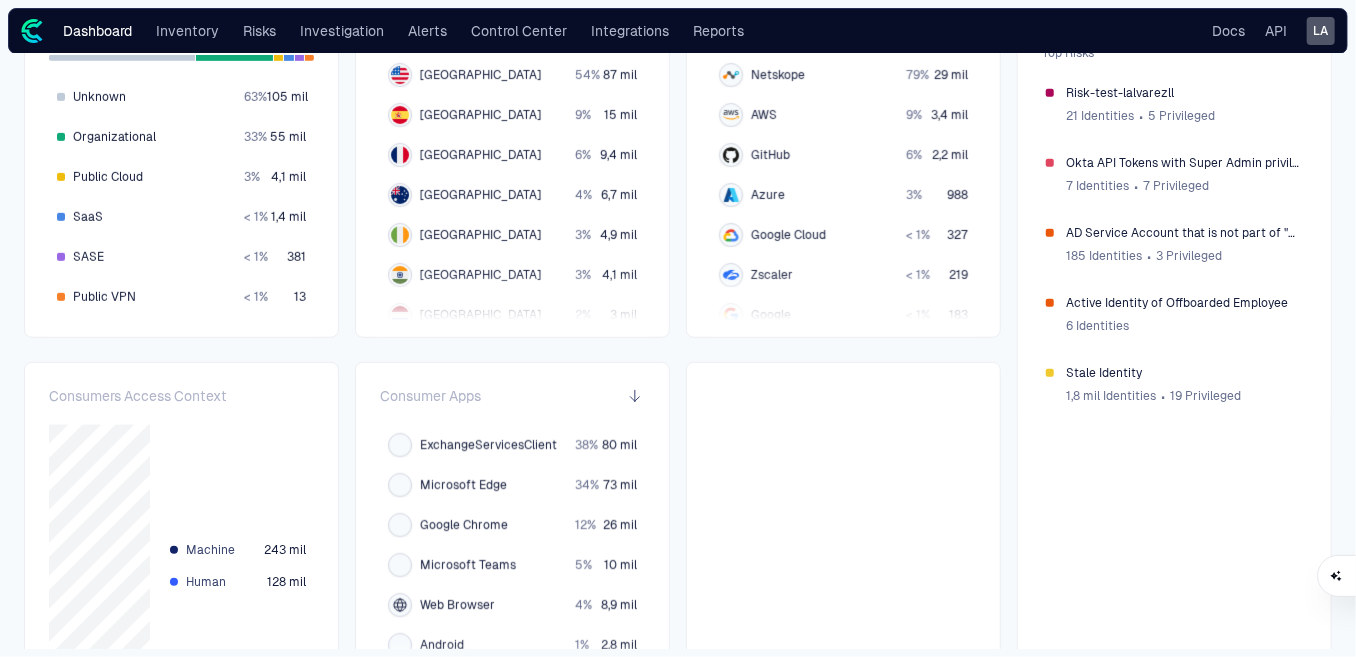 scroll, scrollTop: 624, scrollLeft: 0, axis: vertical 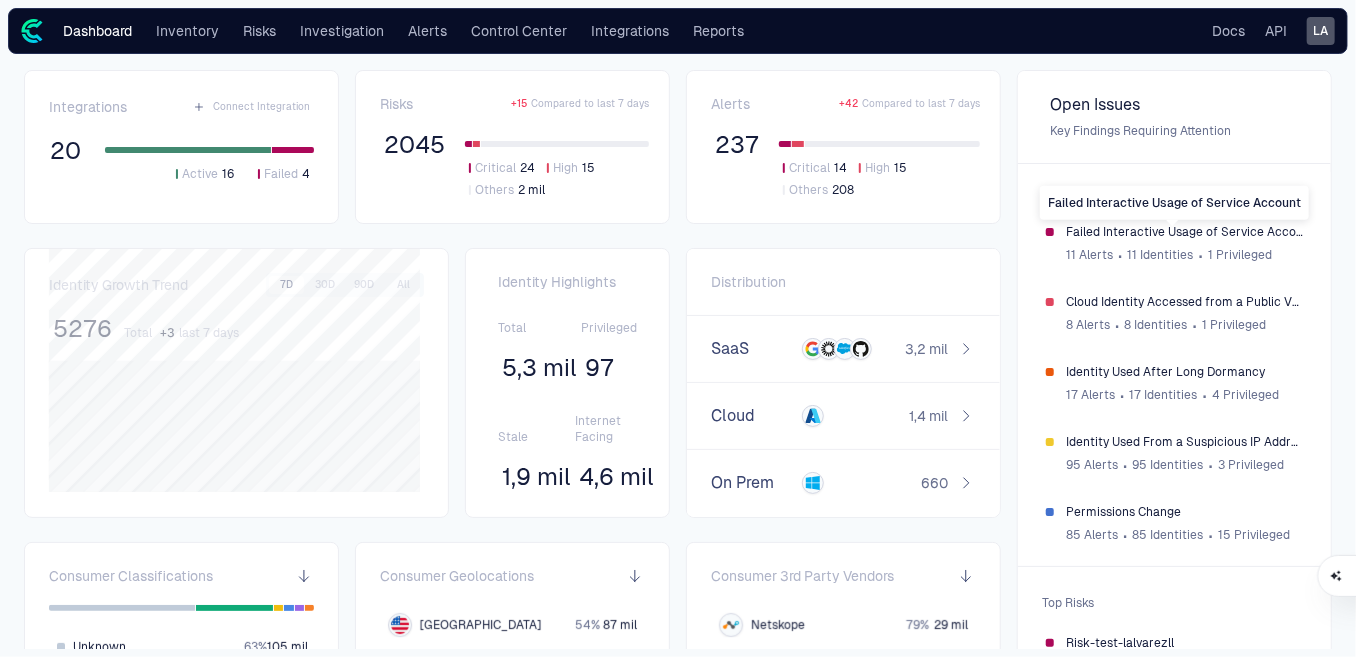 click on "Failed Interactive Usage of Service Account" at bounding box center [1184, 232] 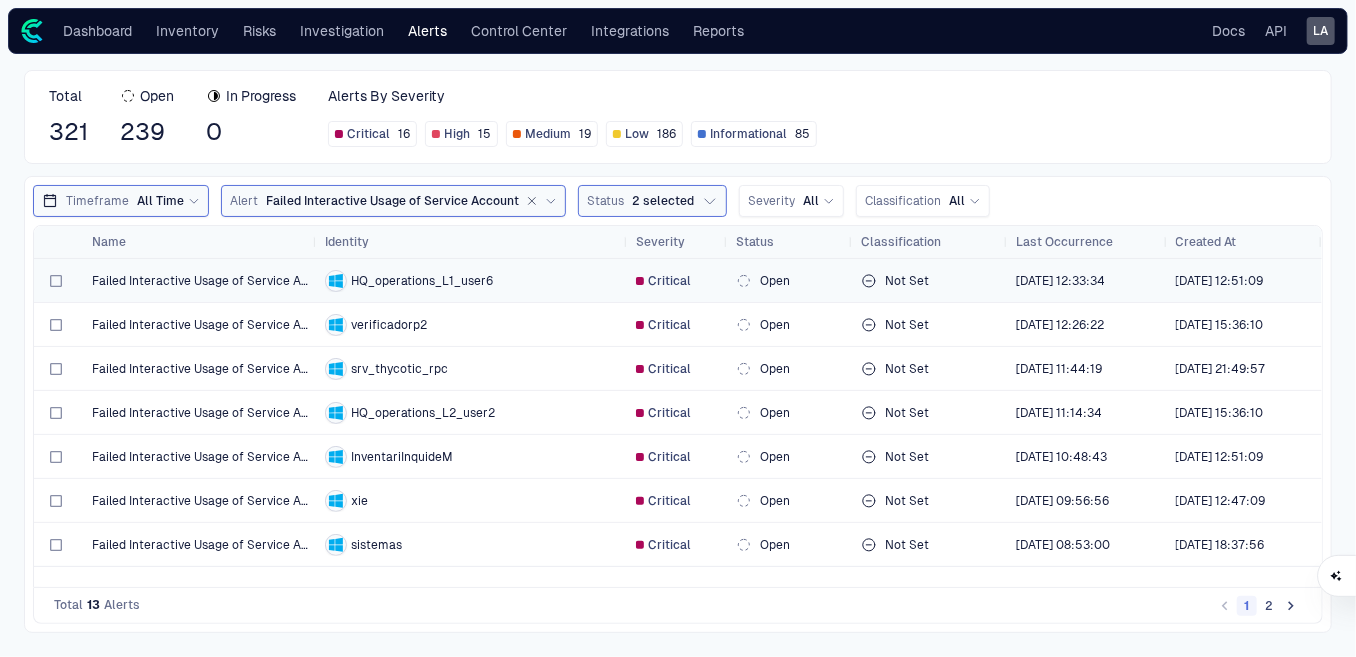click on "Not Set" at bounding box center (930, 281) 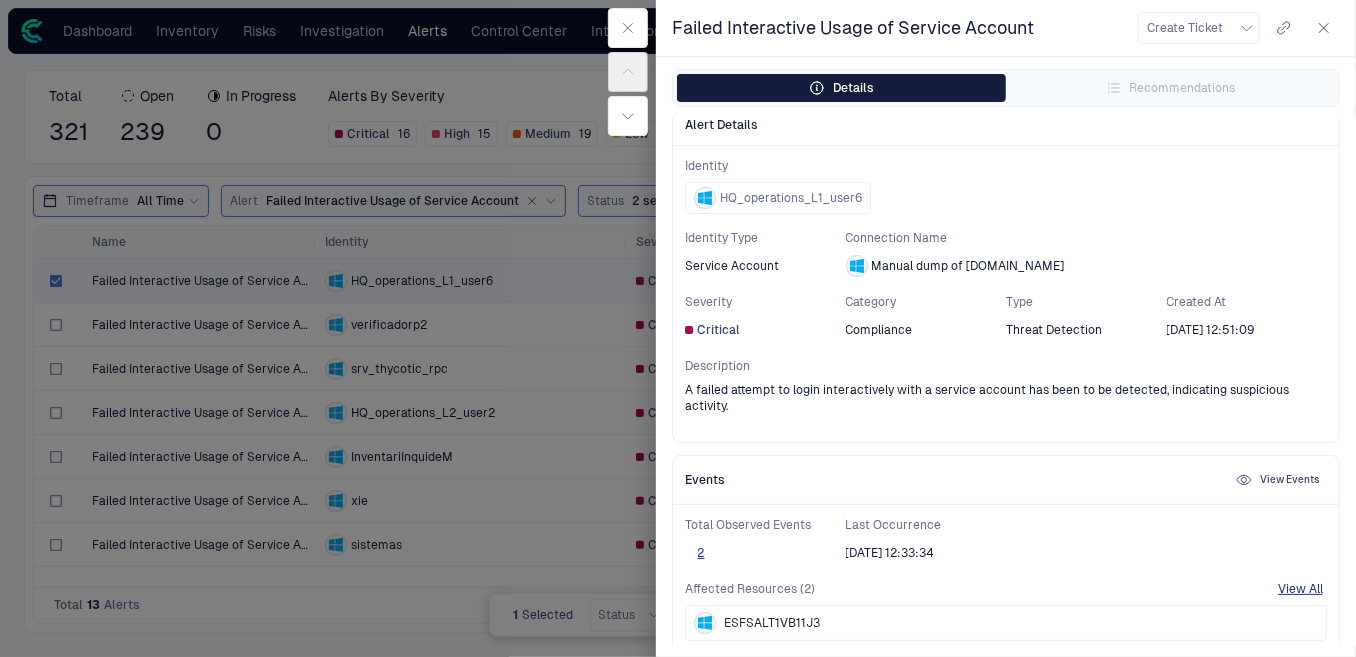 scroll, scrollTop: 221, scrollLeft: 0, axis: vertical 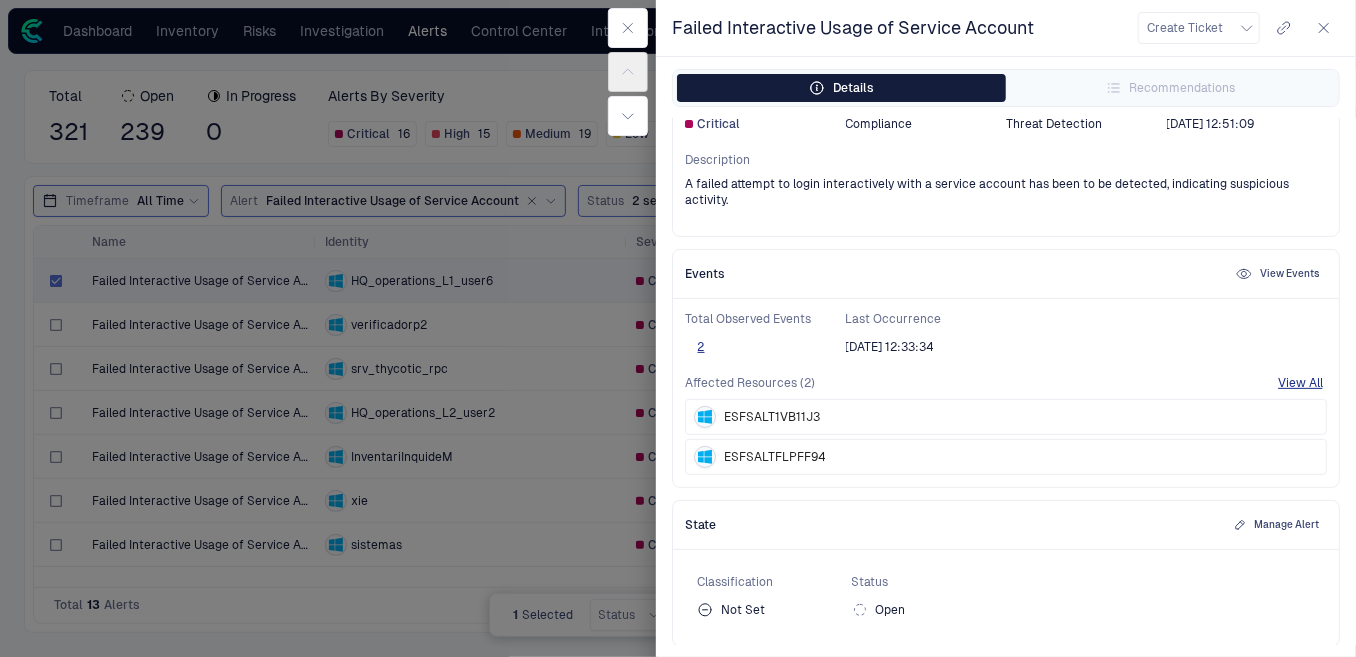 click on "Not Set" at bounding box center (731, 610) 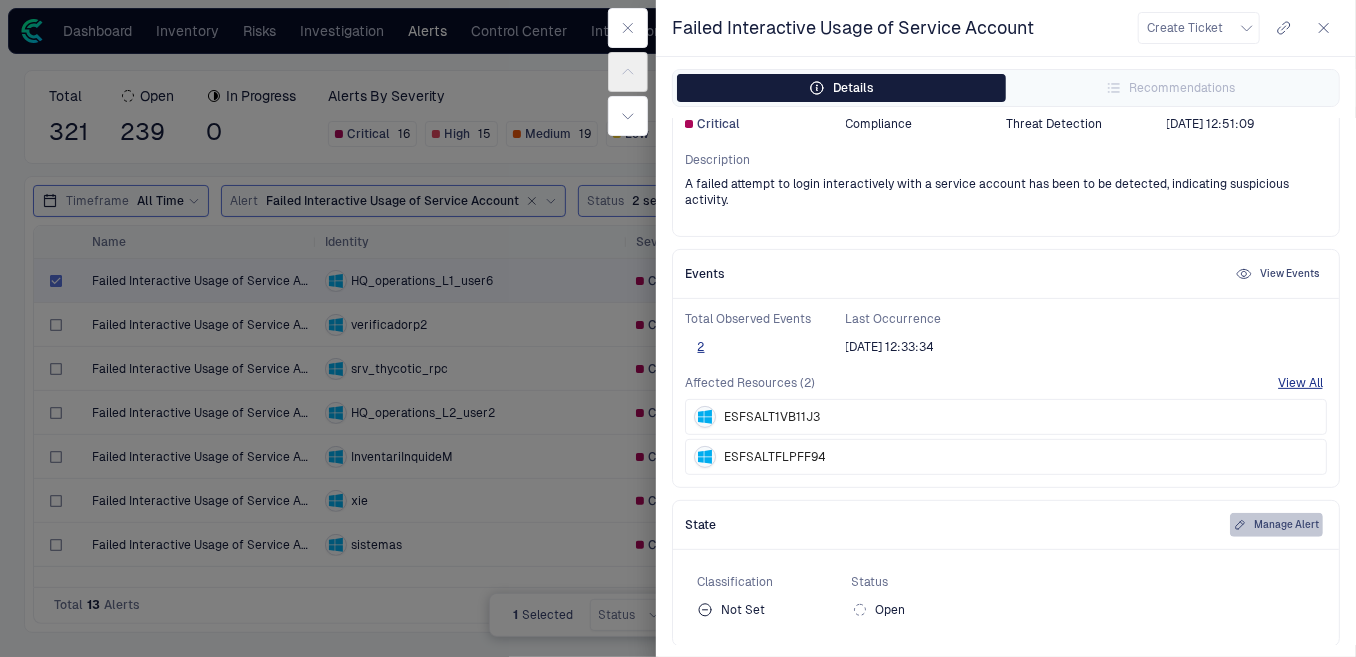 click on "Manage Alert" at bounding box center [1276, 525] 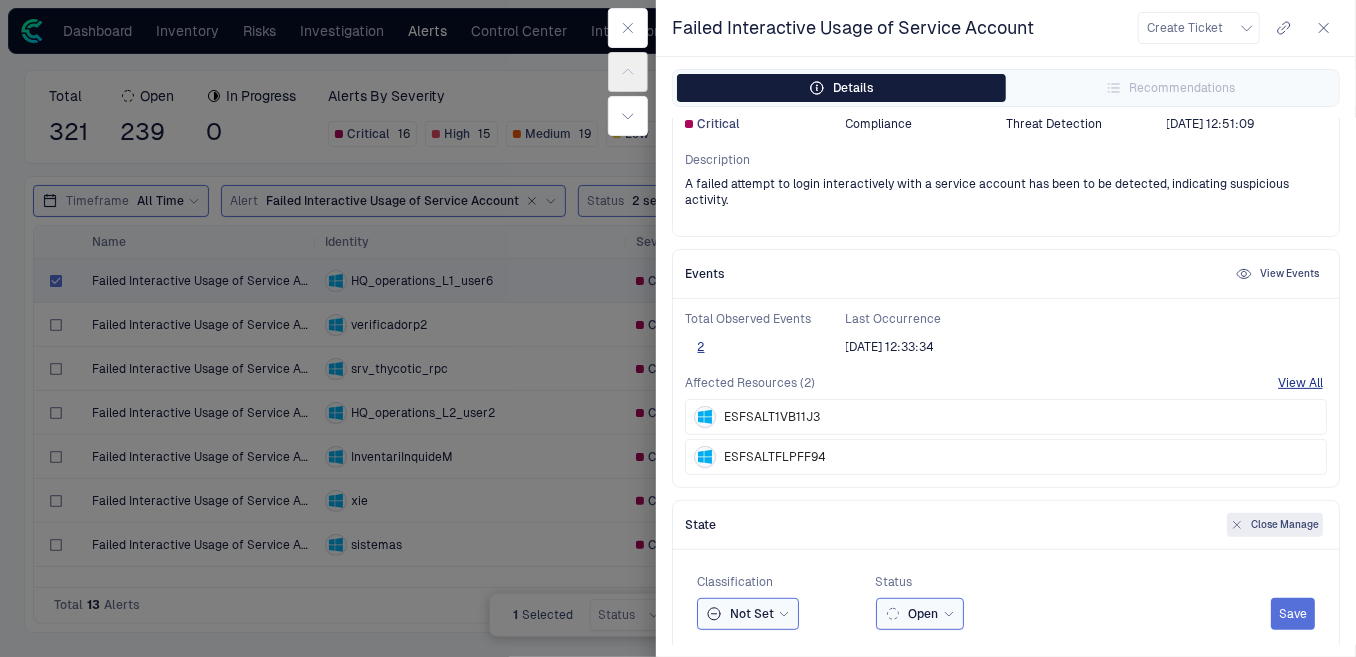 click on "Not Set" at bounding box center (748, 614) 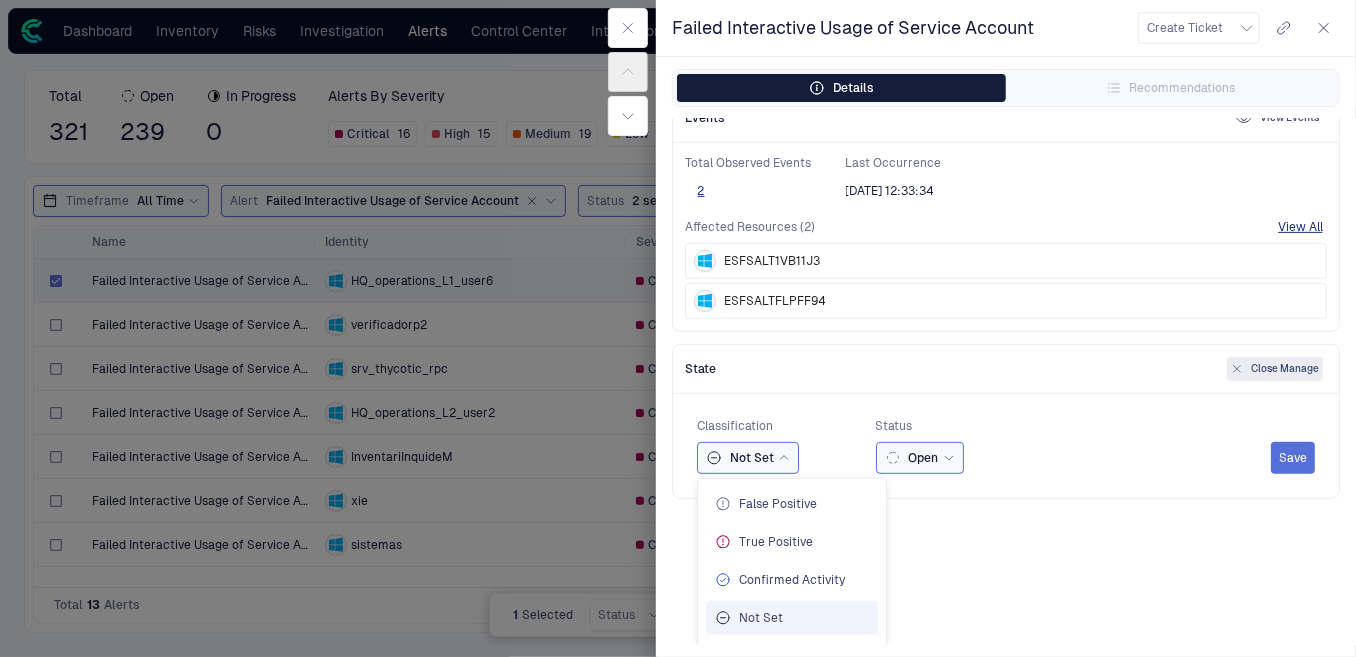 click on "Open" at bounding box center (920, 458) 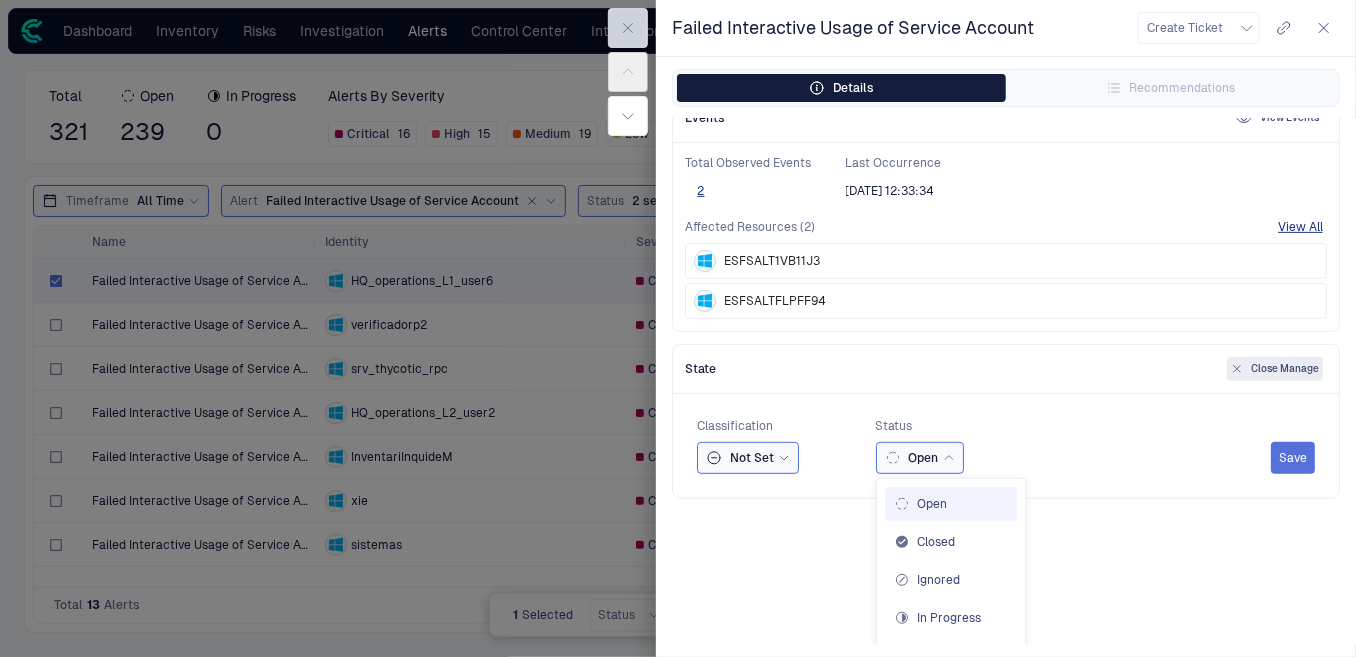 click at bounding box center (628, 28) 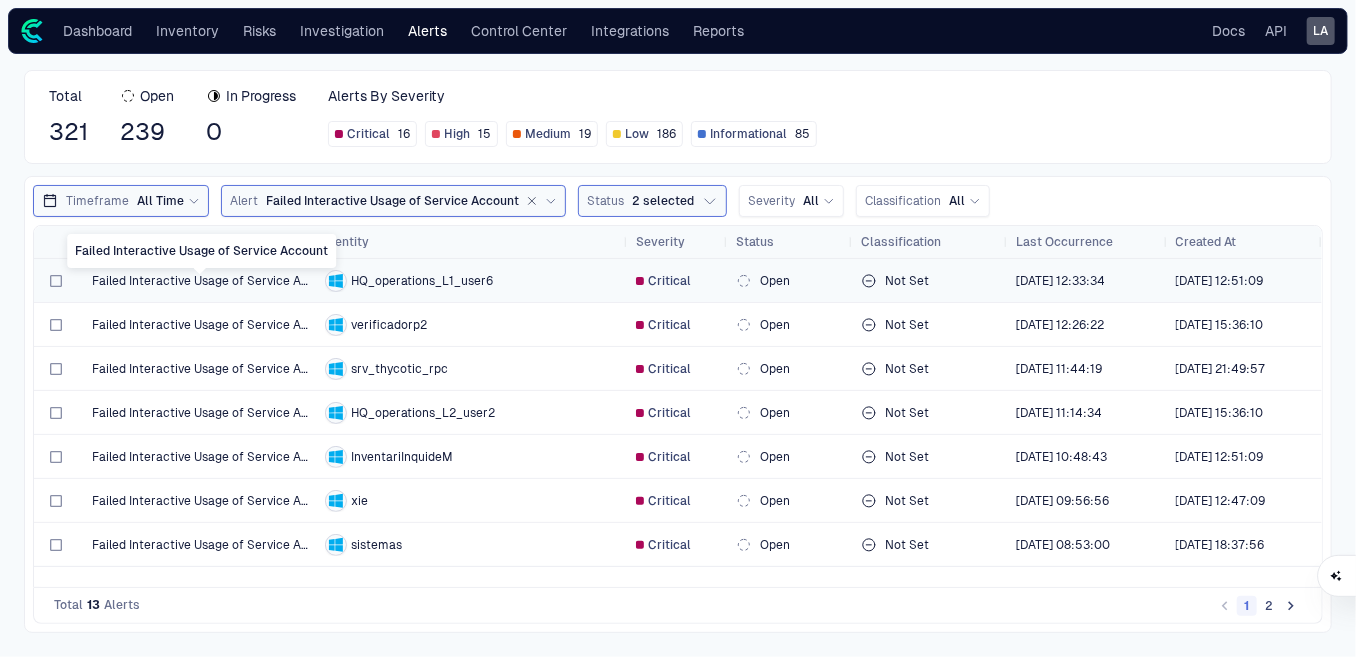 click on "Failed Interactive Usage of Service Account" at bounding box center (200, 281) 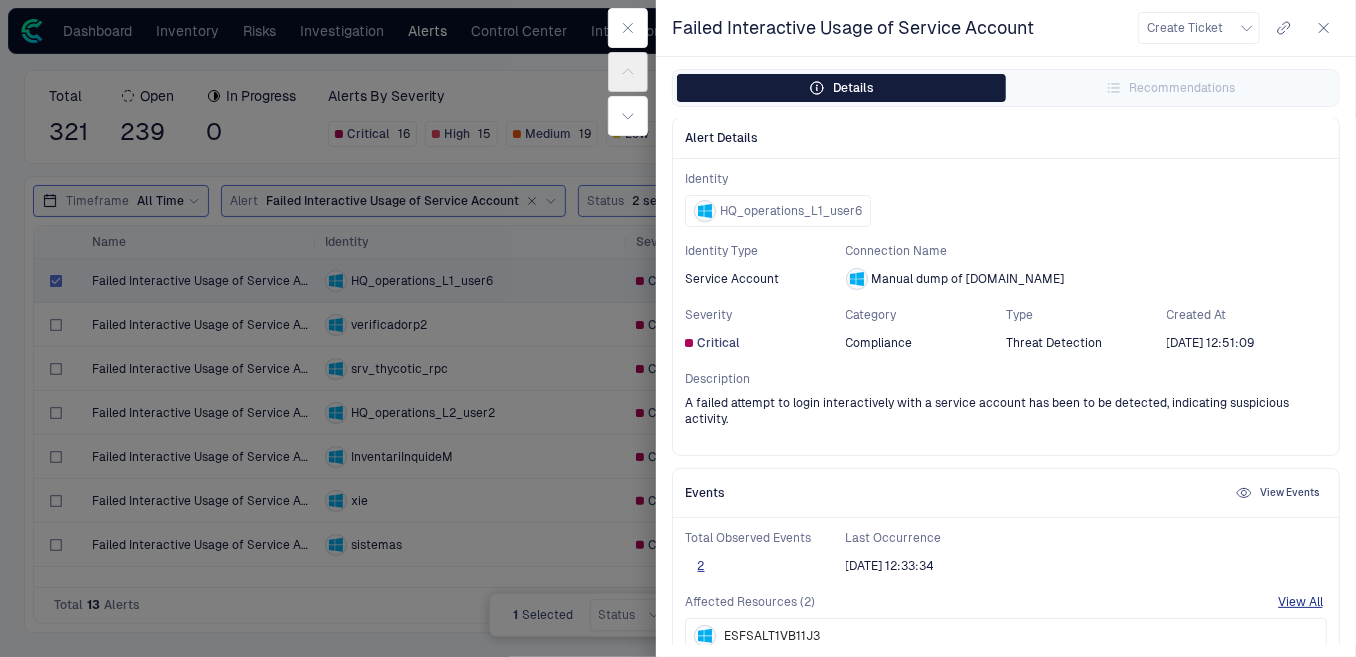 scroll, scrollTop: 3, scrollLeft: 0, axis: vertical 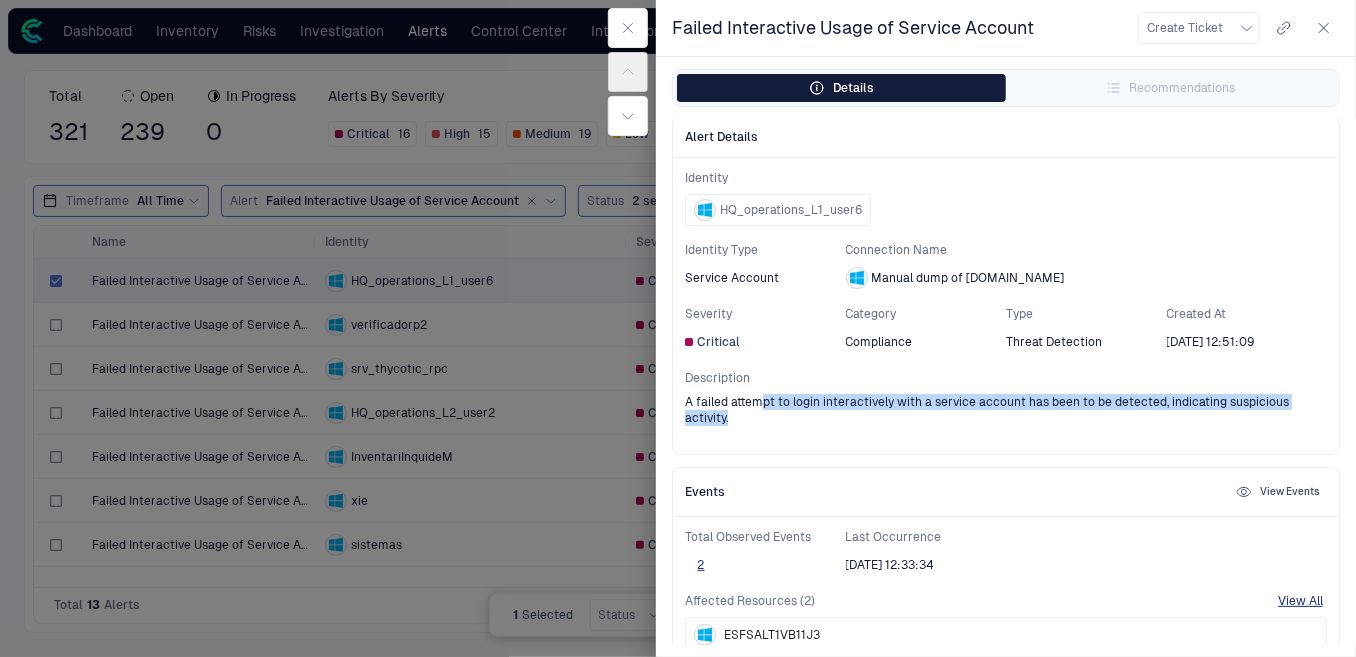 drag, startPoint x: 813, startPoint y: 398, endPoint x: 923, endPoint y: 418, distance: 111.8034 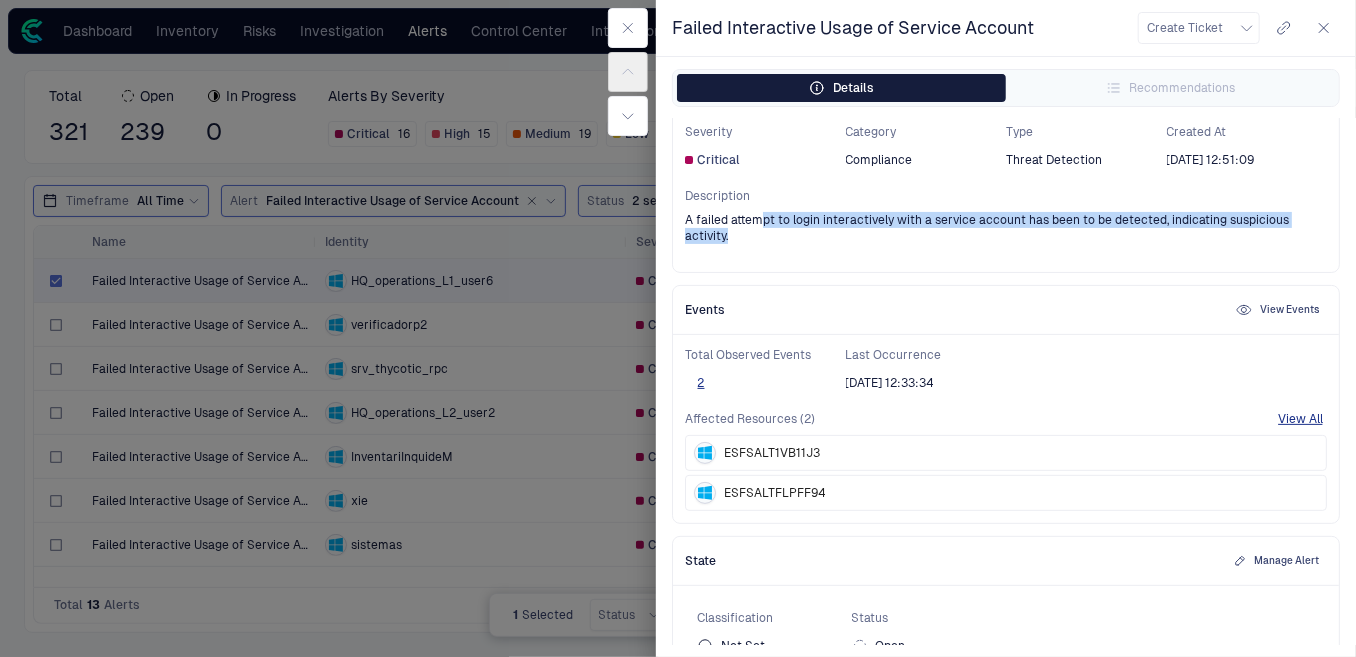 scroll, scrollTop: 221, scrollLeft: 0, axis: vertical 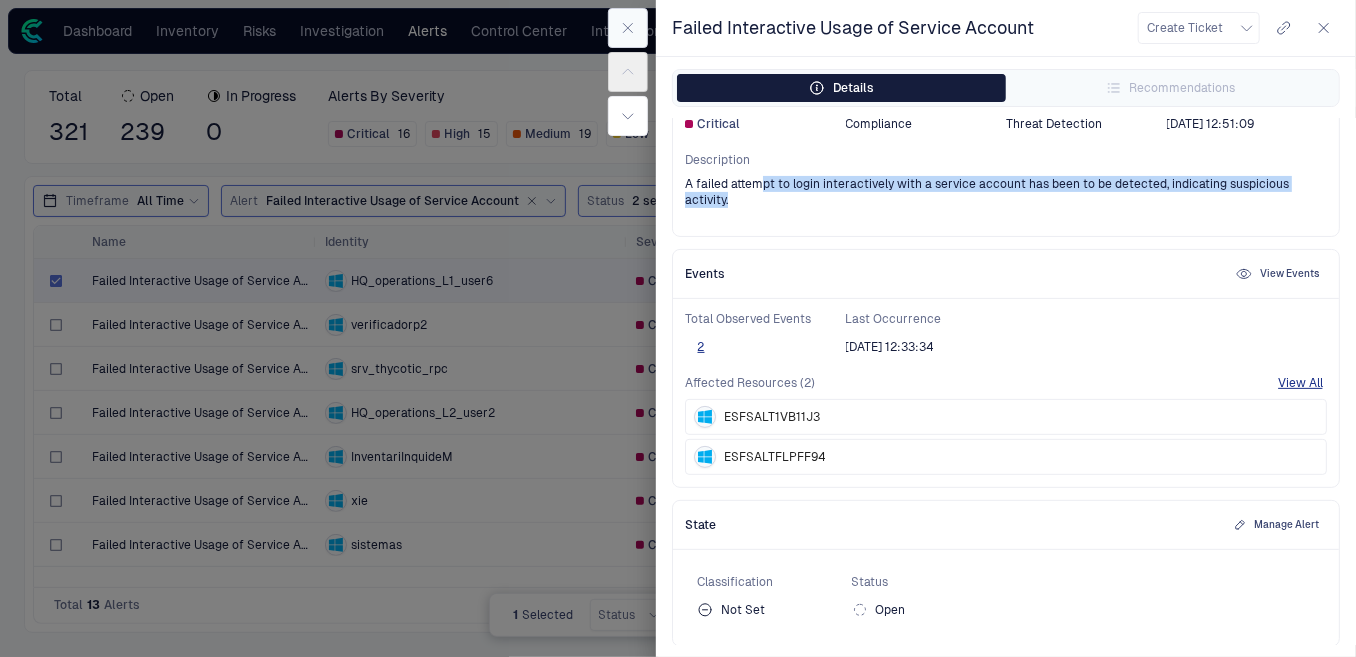 click 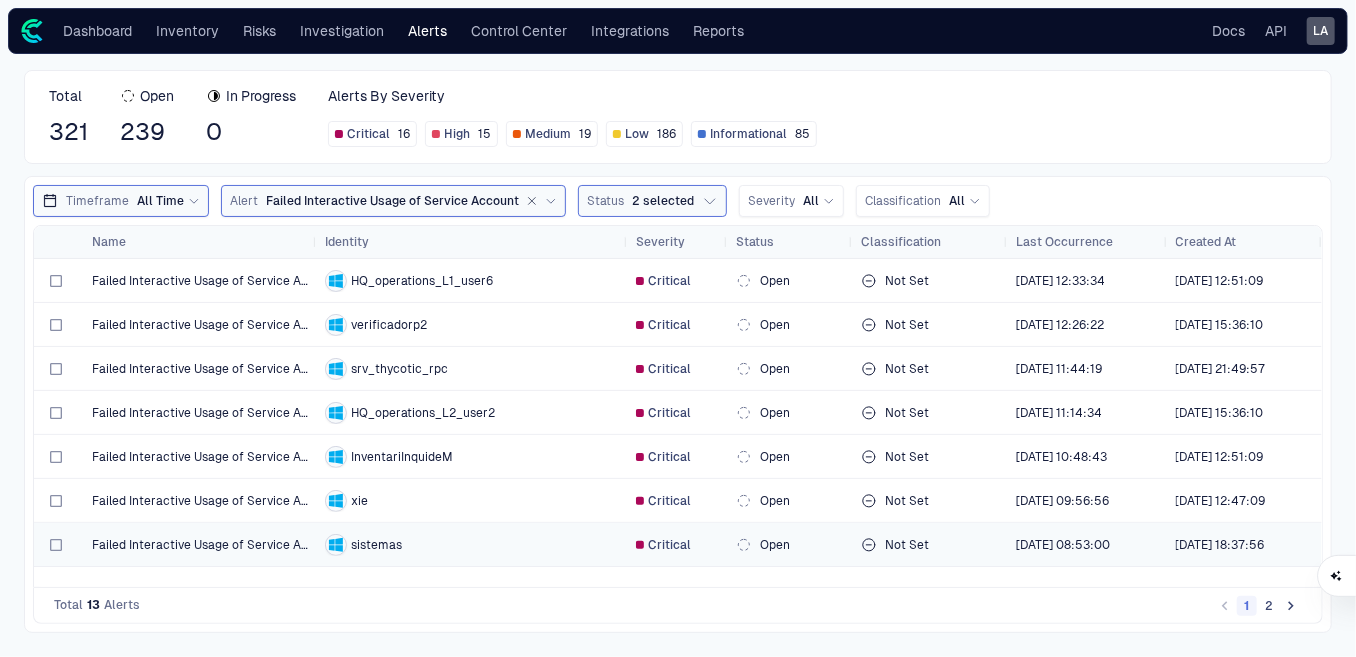 click on "sistemas" at bounding box center [472, 544] 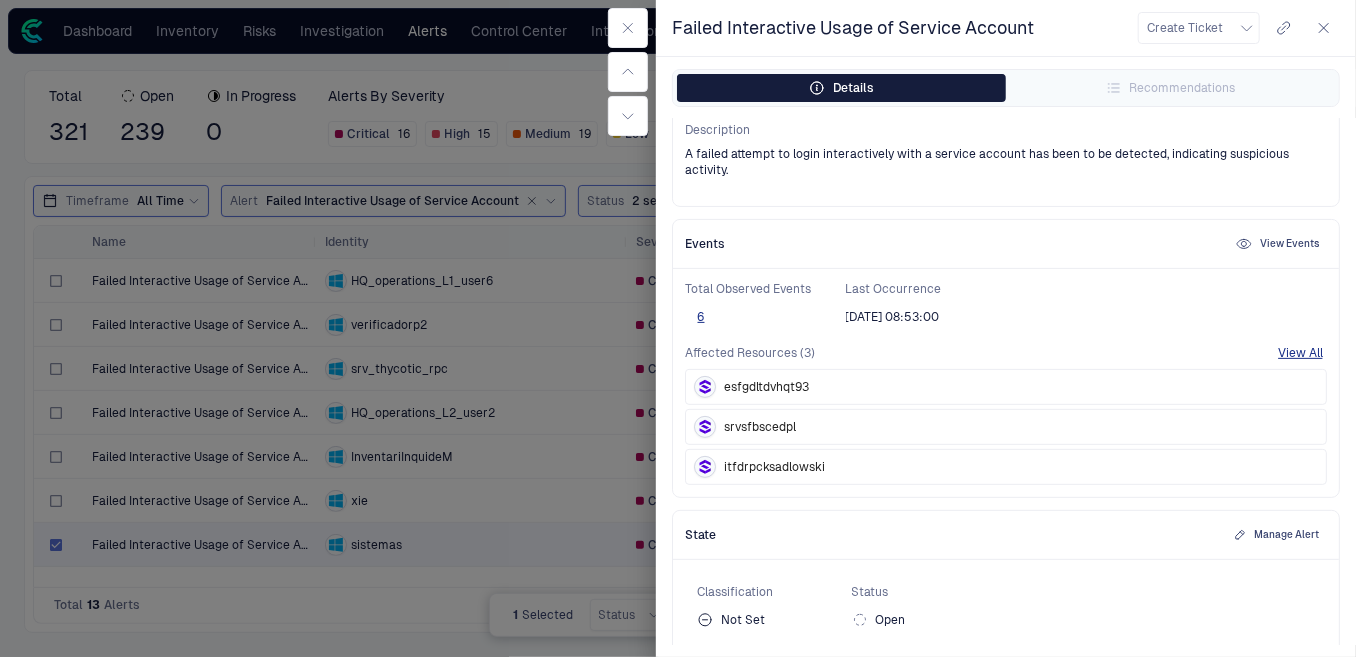 scroll, scrollTop: 261, scrollLeft: 0, axis: vertical 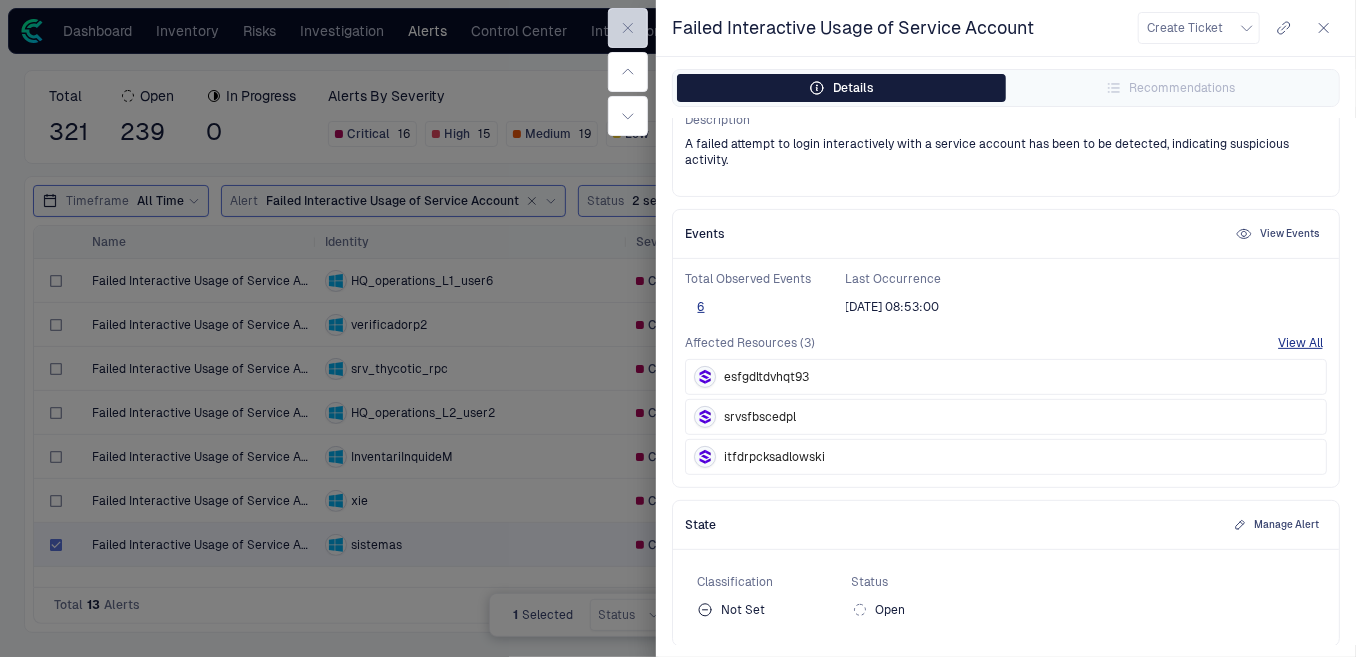 click 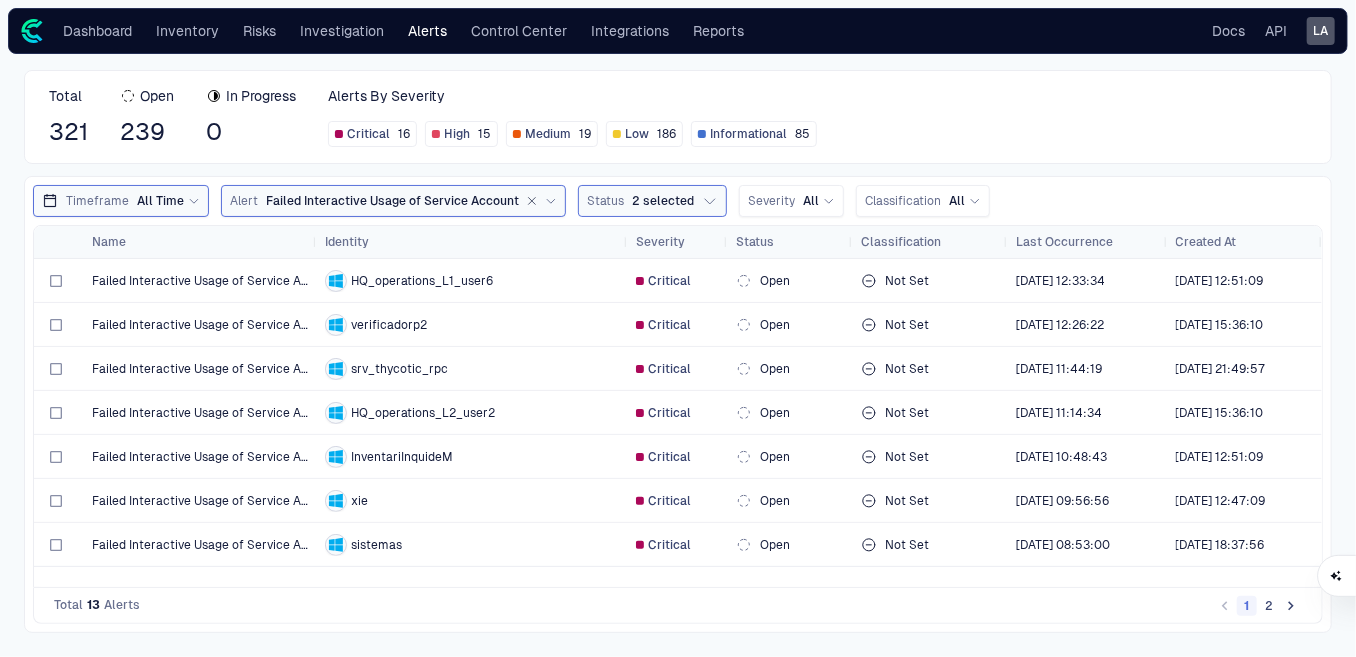 click on "Dashboard Inventory Risks Investigation Alerts Control Center Integrations Reports" at bounding box center (384, 31) 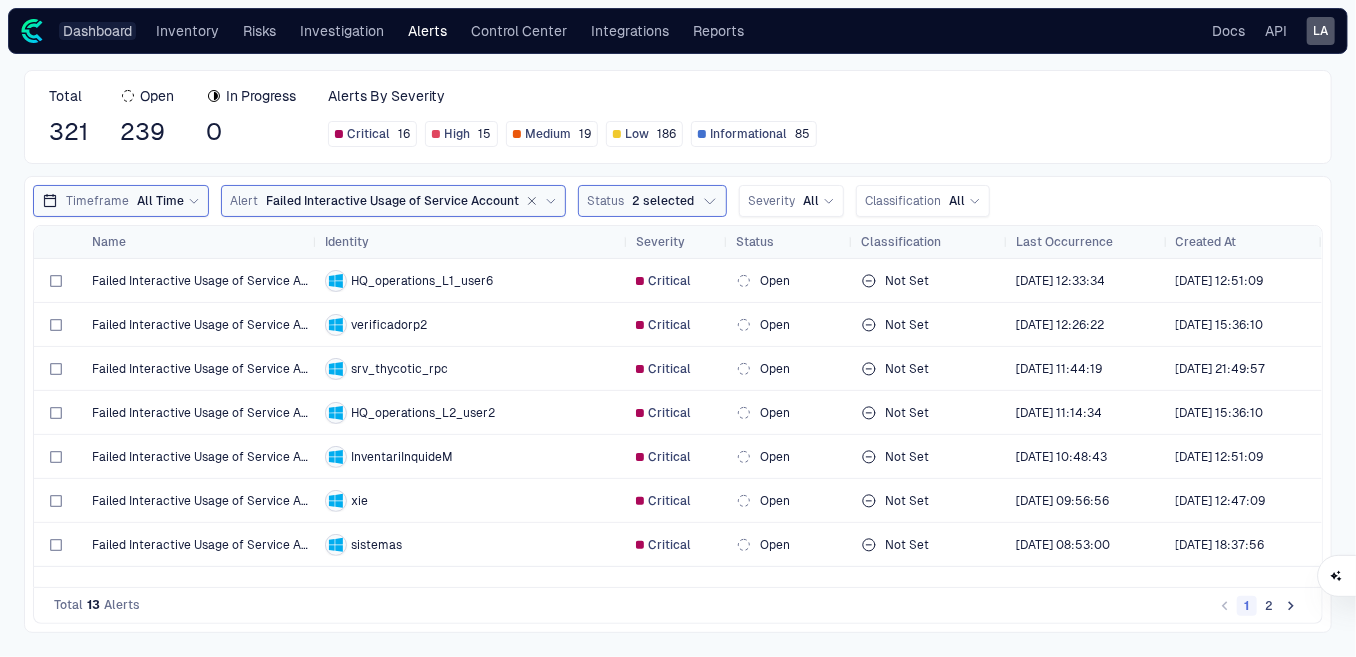 click on "Dashboard" at bounding box center (97, 31) 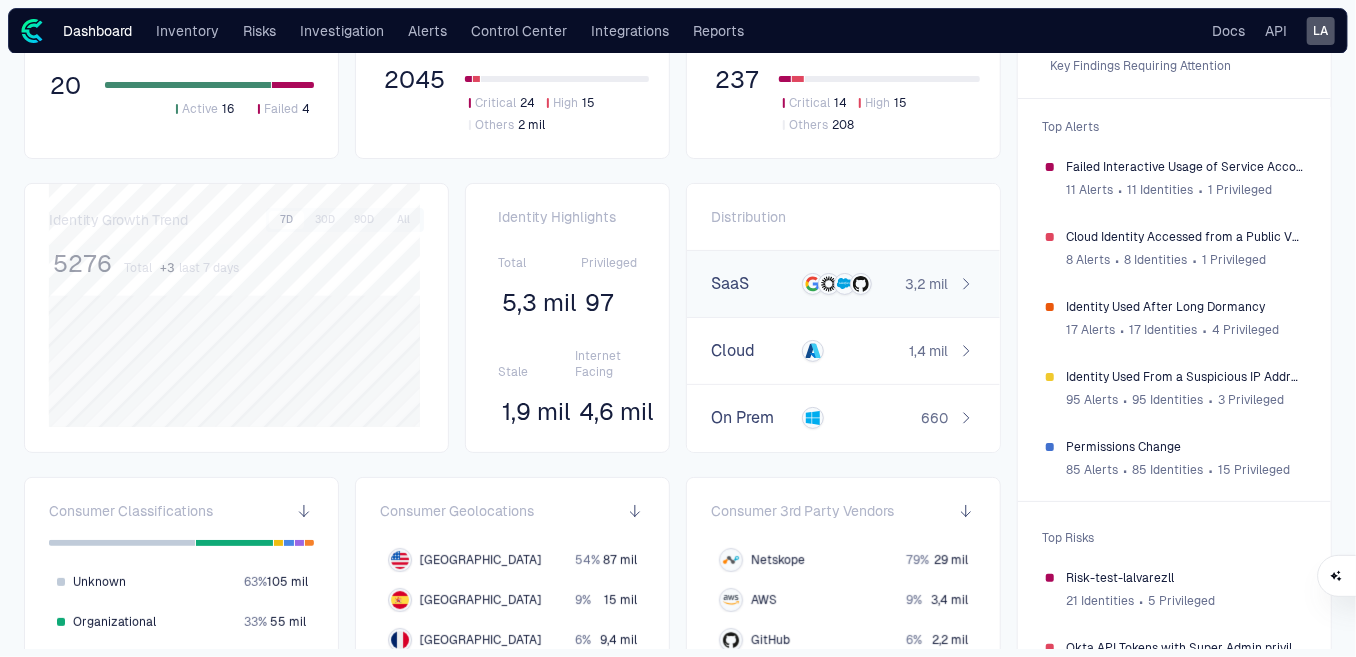 scroll, scrollTop: 624, scrollLeft: 0, axis: vertical 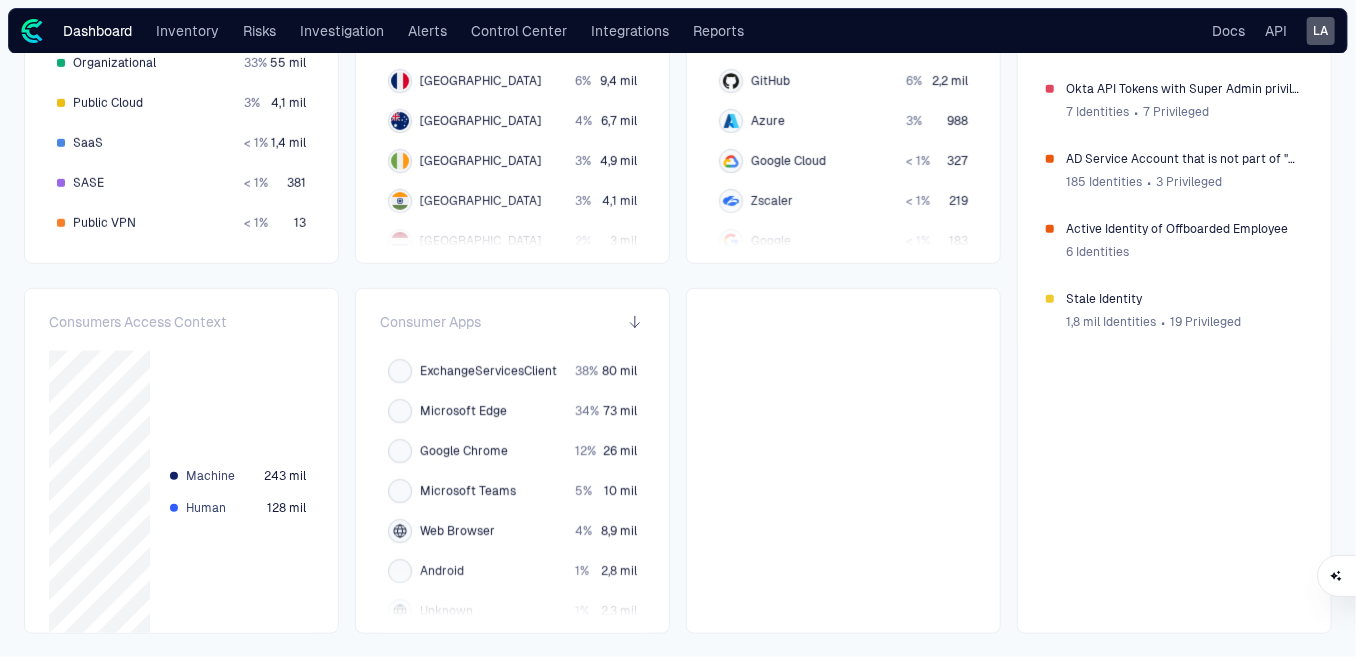 click on "Consumer Apps ExchangeServicesClient 38 % 80 mil Microsoft Edge 34 % 73 mil Google Chrome 12 % 26 mil Microsoft Teams 5 % 10 mil Web Browser 4 % 8,9 mil Android 1 % 2,8 mil Unknown 1 % 2,3 mil Android App < 1 % 2,1 mil Native Desktop Application < 1 % 1,9 mil Mobile Safari UI/WKWebView < 1 % 1,4 mil Microsoft SkyDriveSync < 1 % 730 Safari < 1 % 727 Mozilla Firefox < 1 % 427 Mobile Safari < 1 % 395 Native Android Application < 1 % 232 Opera < 1 % 195 Microsoft Outlook < 1 % 170 Okta Verify < 1 % 126 Python Requests < 1 % 112 Microsoft Teams iOS < 1 % 111 Azure Logic Apps < 1 % 94 ExchangeWebServices < 1 % 87 MacOutlook < 1 % 73 Microsoft Office < 1 % 72 Native iOS Application < 1 % 65 Okta SDK < 1 % 54 Microsoft Data Mashup < 1 % 47 macOS Accountsd < 1 % 41 Apache HttpClient < 1 % 39 Apple Mail < 1 % 27 Windows PowerShell < 1 % 26 Okta iOS SDK < 1 % 25 got < 1 % 24 Okta Mobile < 1 % 18 OpenID Client < 1 % 17 Internet Explorer < 1 % 14 Excel < 1 % 14 Node.js Runtime < 1 % 10 Java Runtime < 1 % 9 < 1 %" at bounding box center (512, 473) 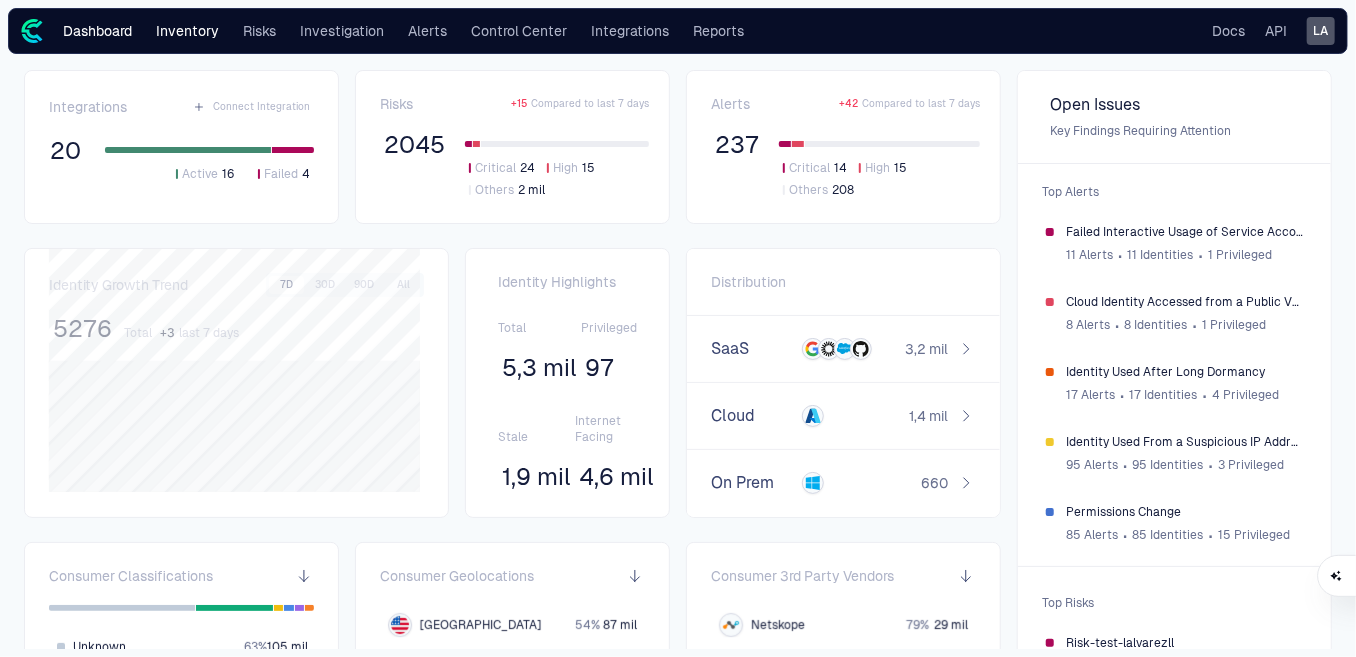click on "Inventory" at bounding box center [187, 31] 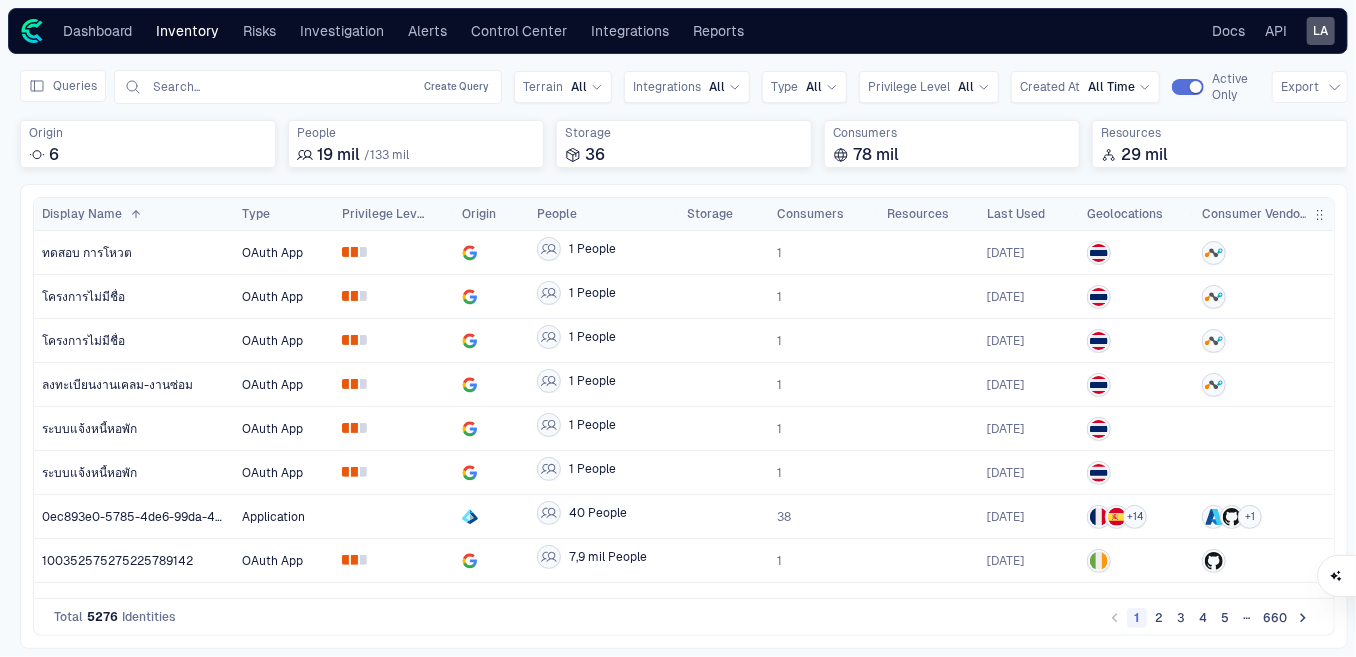 scroll, scrollTop: 0, scrollLeft: 259, axis: horizontal 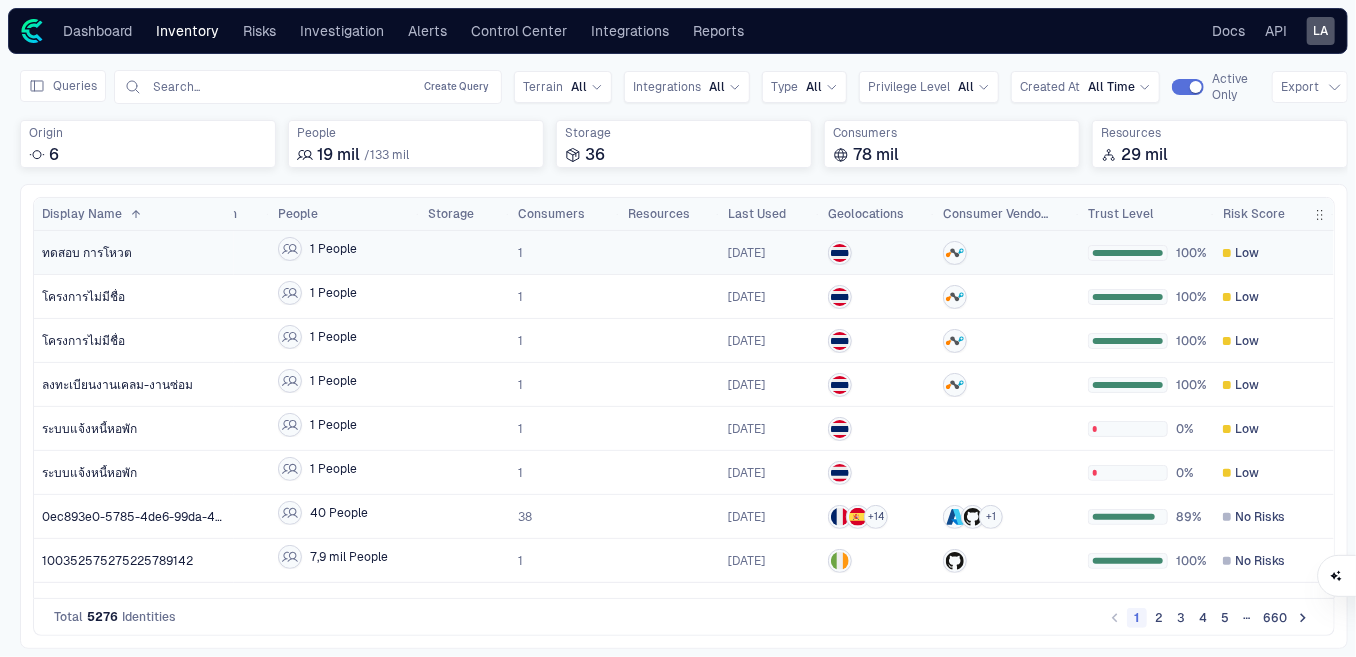 click on "ทดสอบ การโหวต" at bounding box center [134, 253] 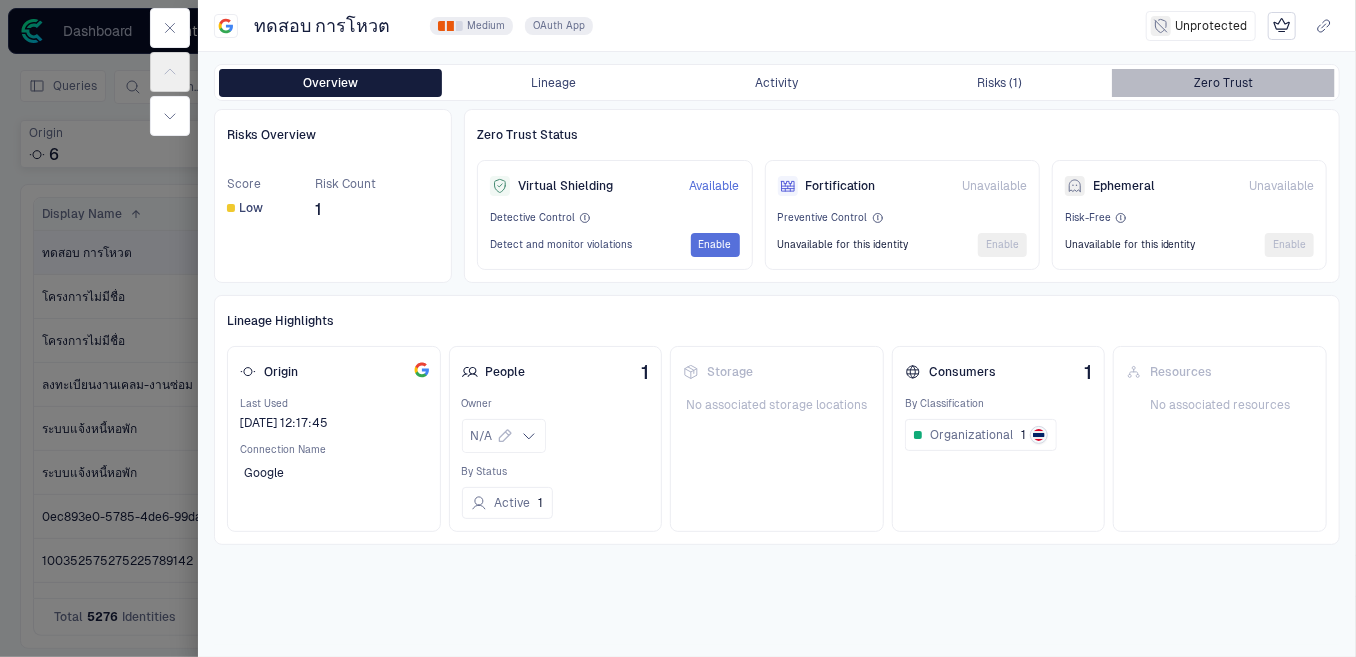 click on "Zero Trust" at bounding box center [1223, 83] 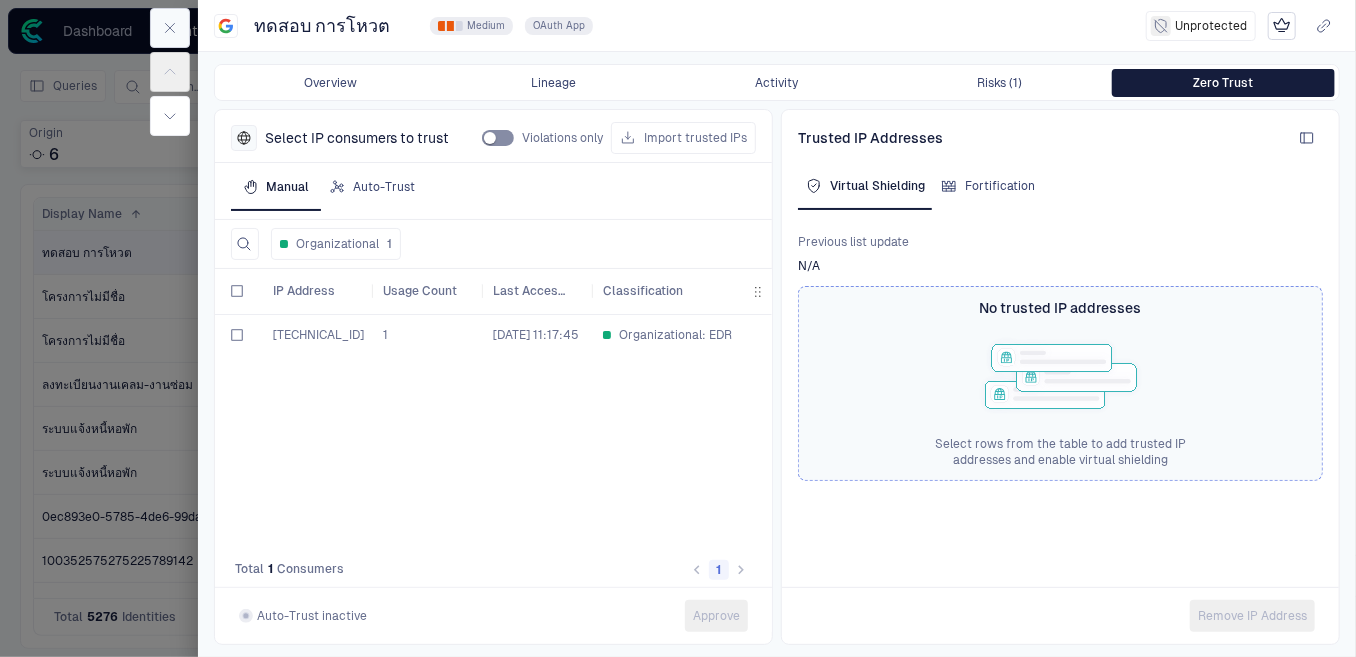 click at bounding box center (170, 28) 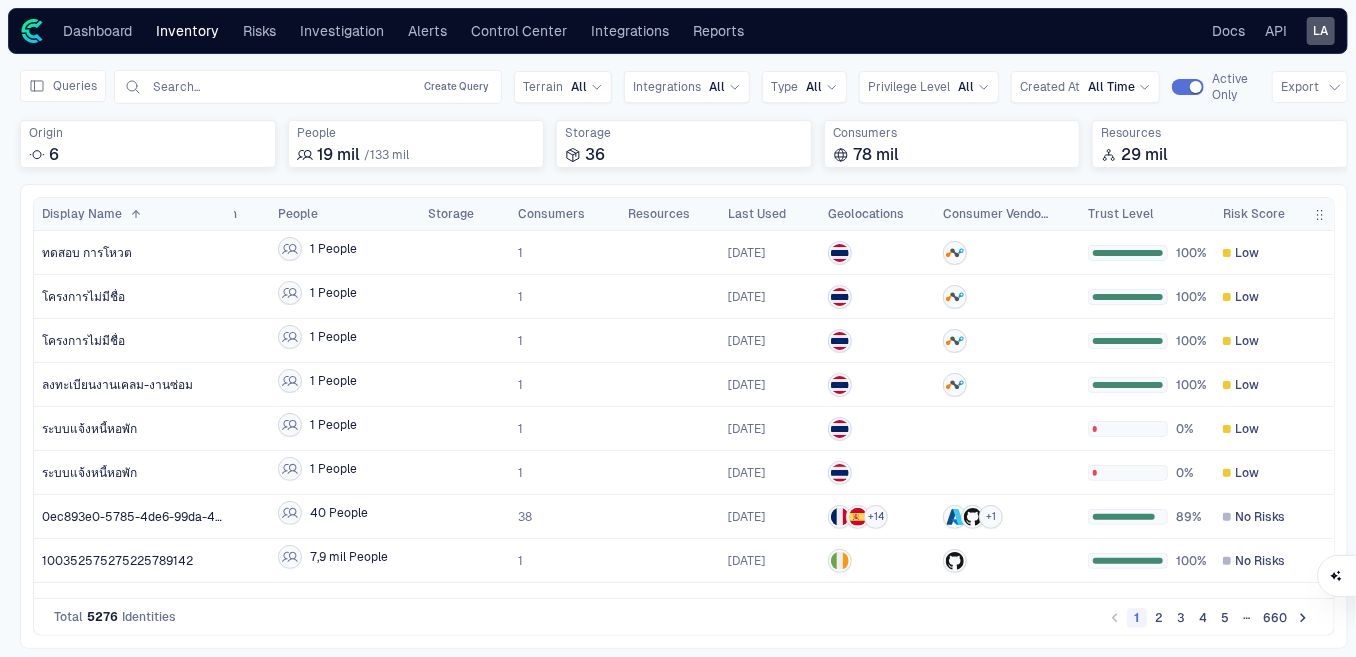 scroll, scrollTop: 0, scrollLeft: 28, axis: horizontal 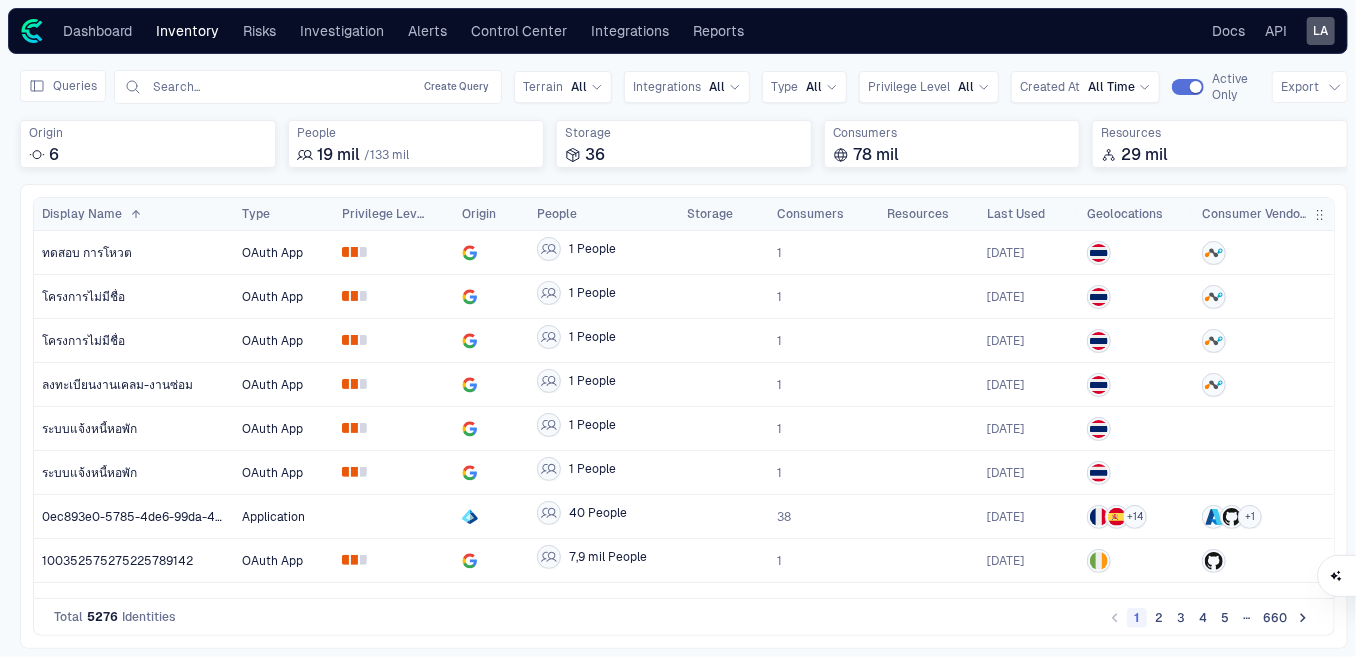 click on "3" at bounding box center [1181, 618] 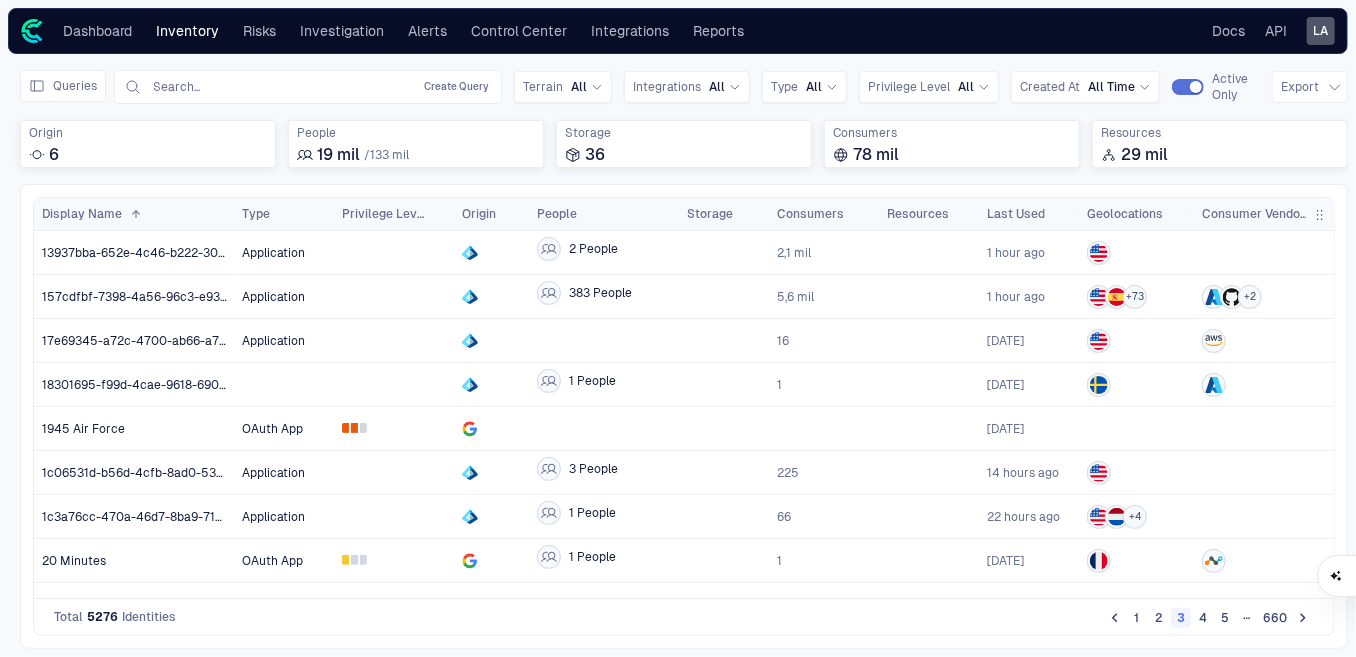scroll, scrollTop: 0, scrollLeft: 185, axis: horizontal 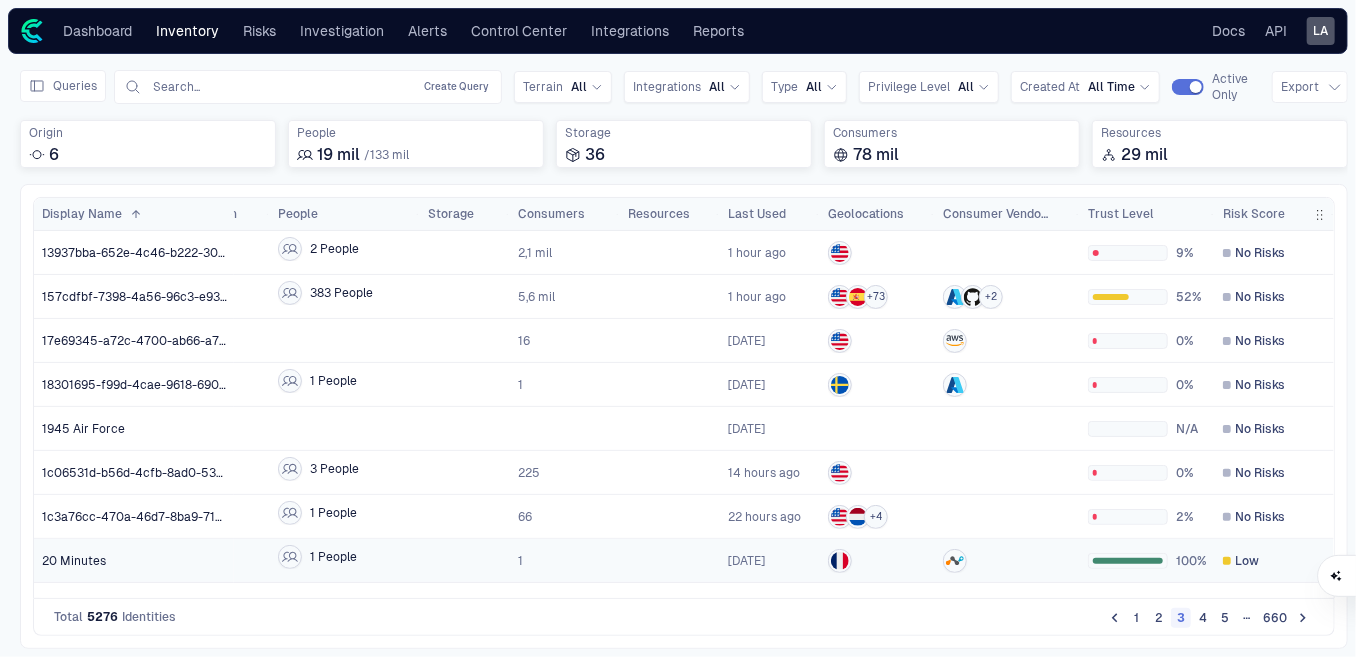 click at bounding box center [1007, 561] 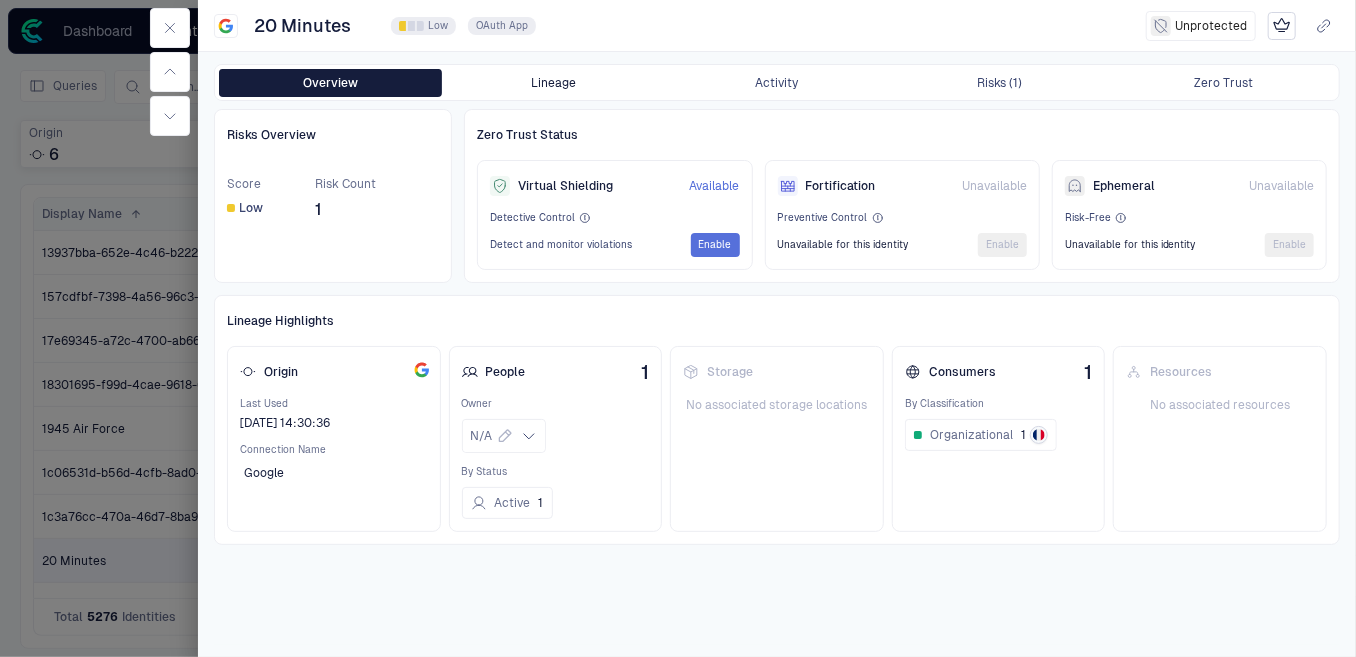click on "Lineage" at bounding box center (553, 83) 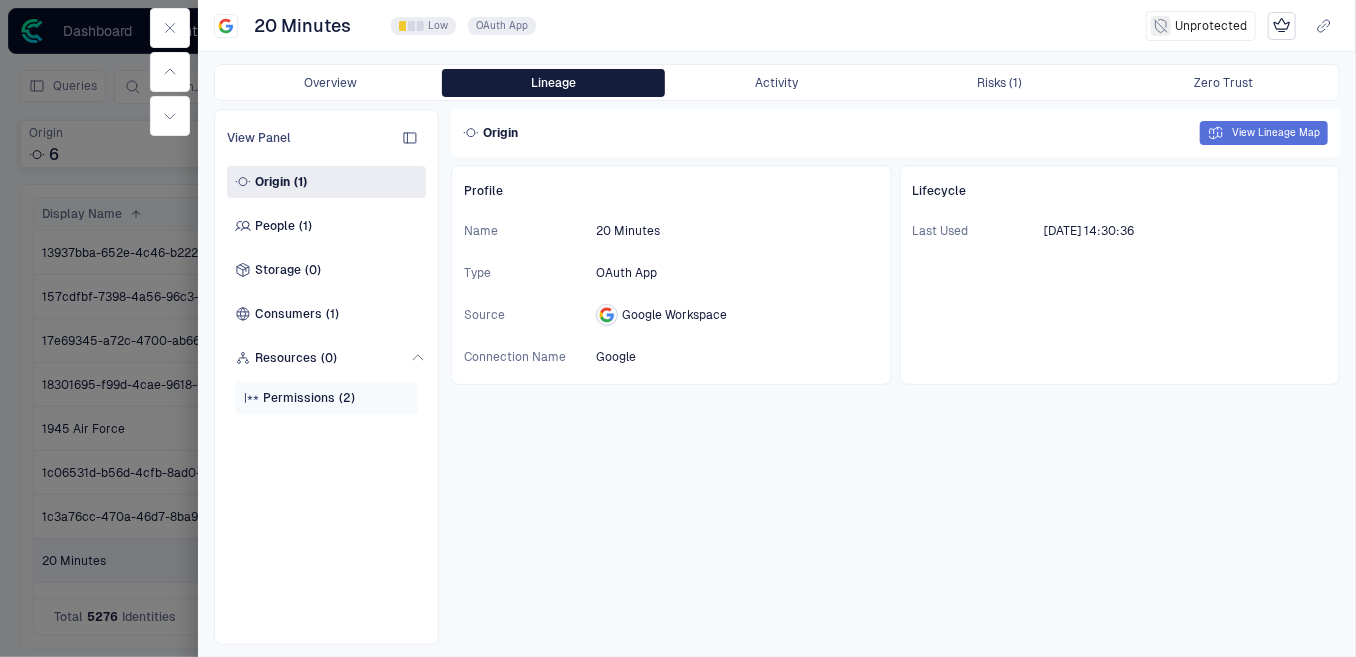click on "(2)" at bounding box center [347, 398] 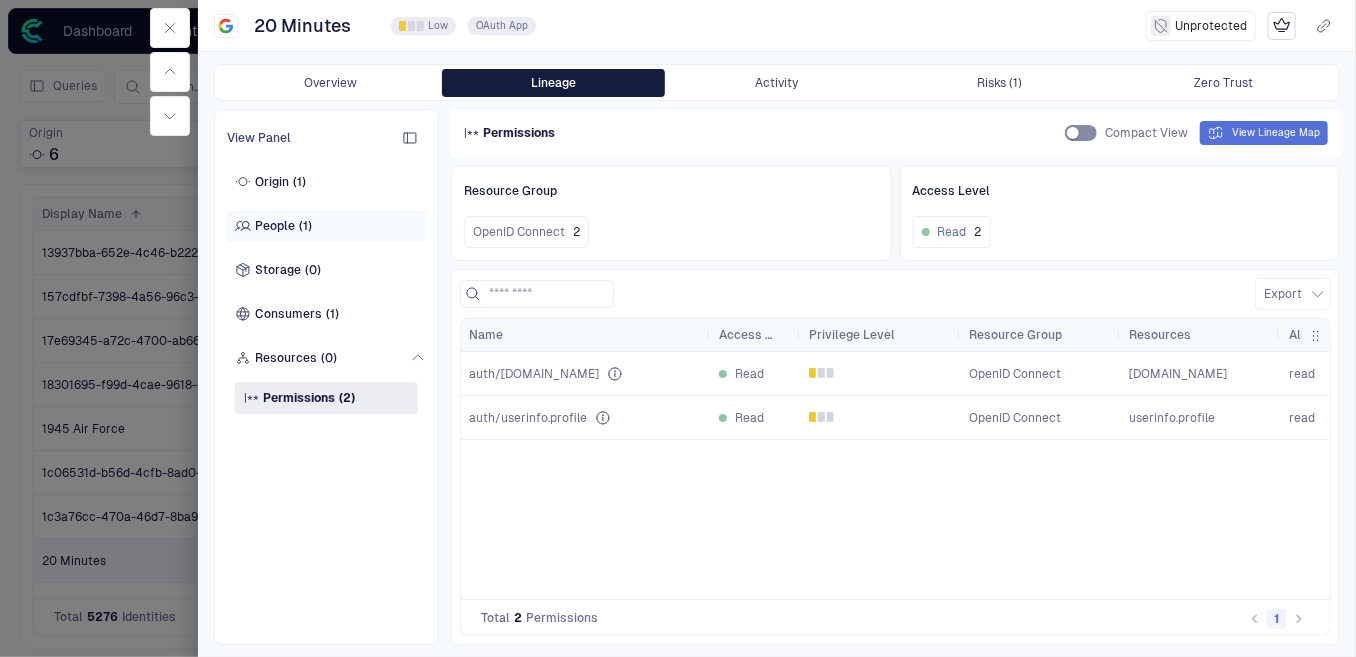 click on "(1)" at bounding box center (305, 226) 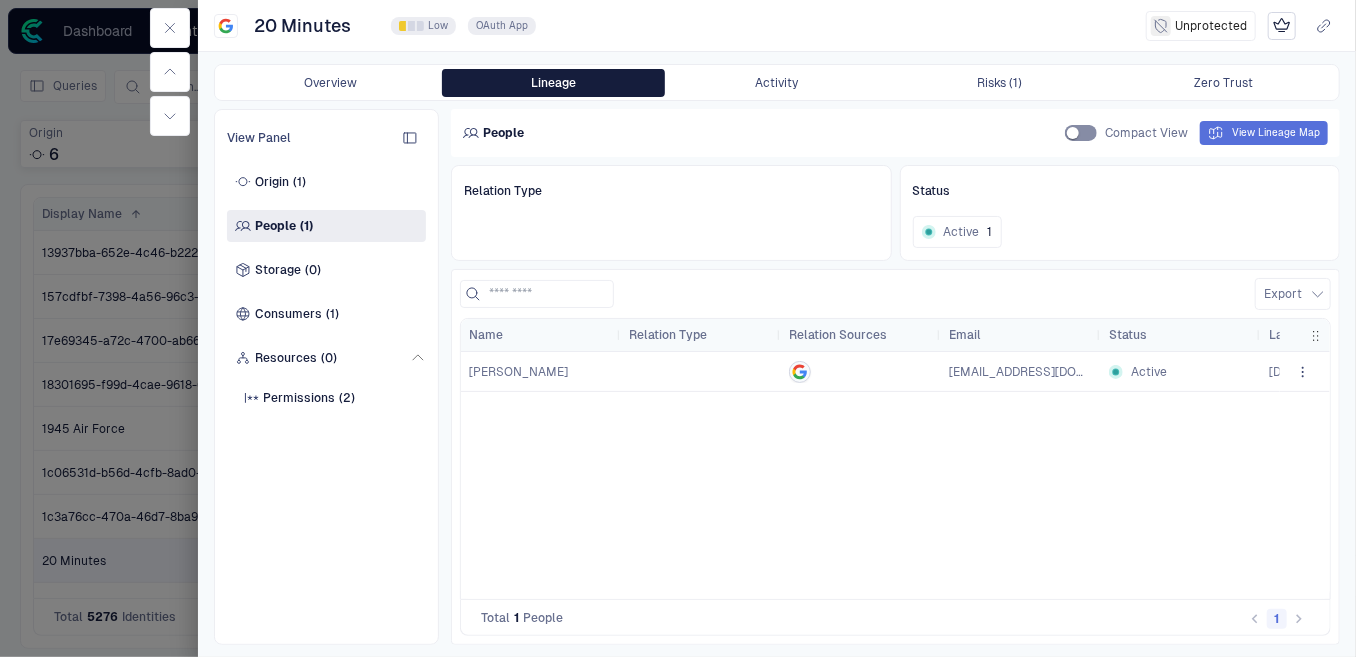 scroll, scrollTop: 0, scrollLeft: 197, axis: horizontal 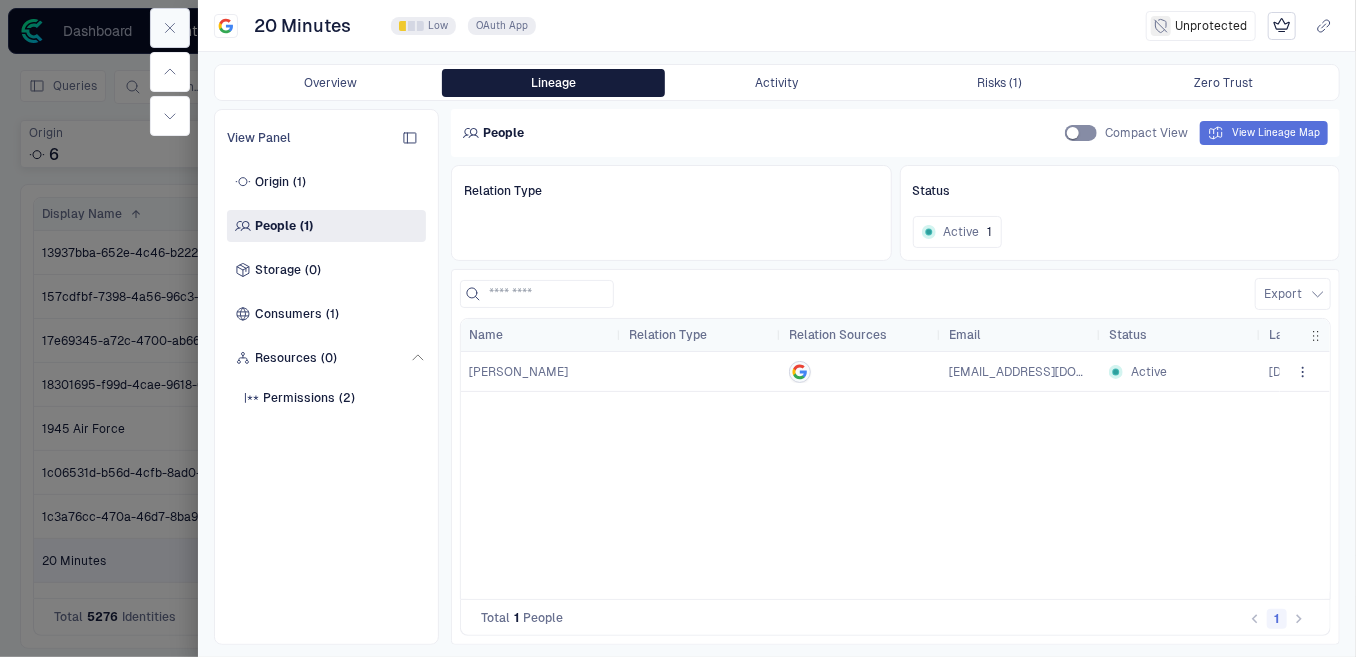 click at bounding box center (170, 28) 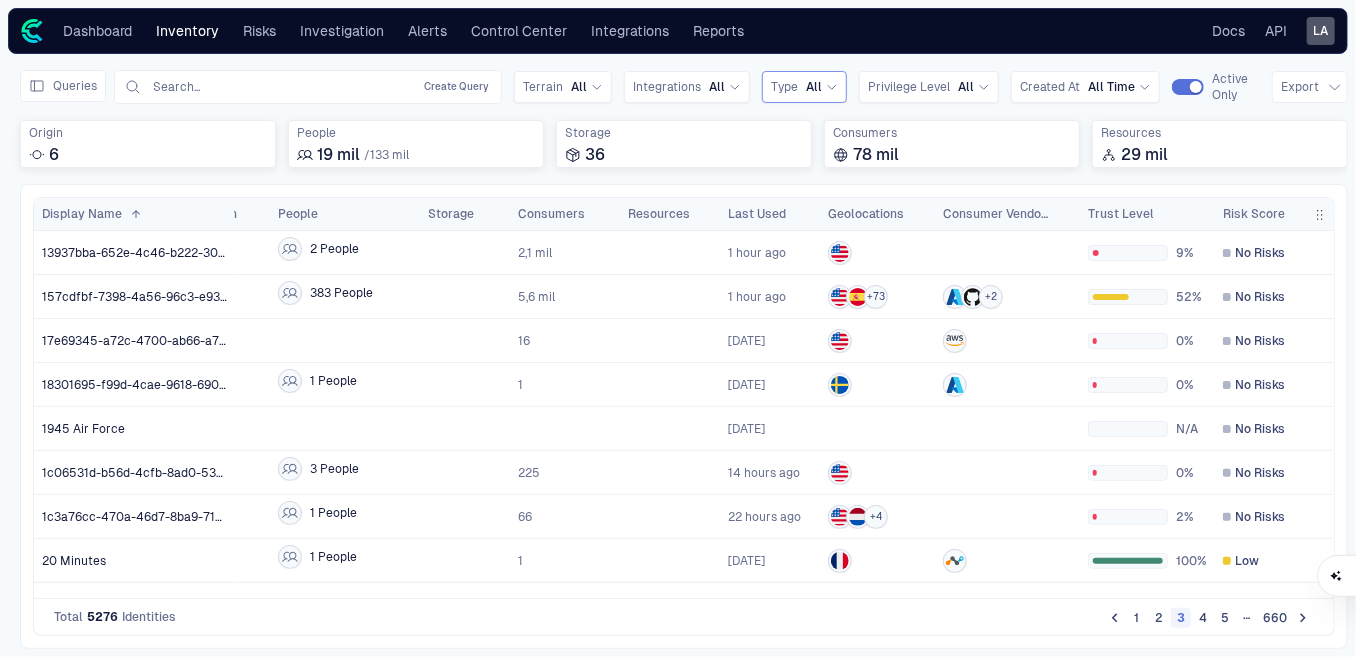 click on "All" at bounding box center (814, 87) 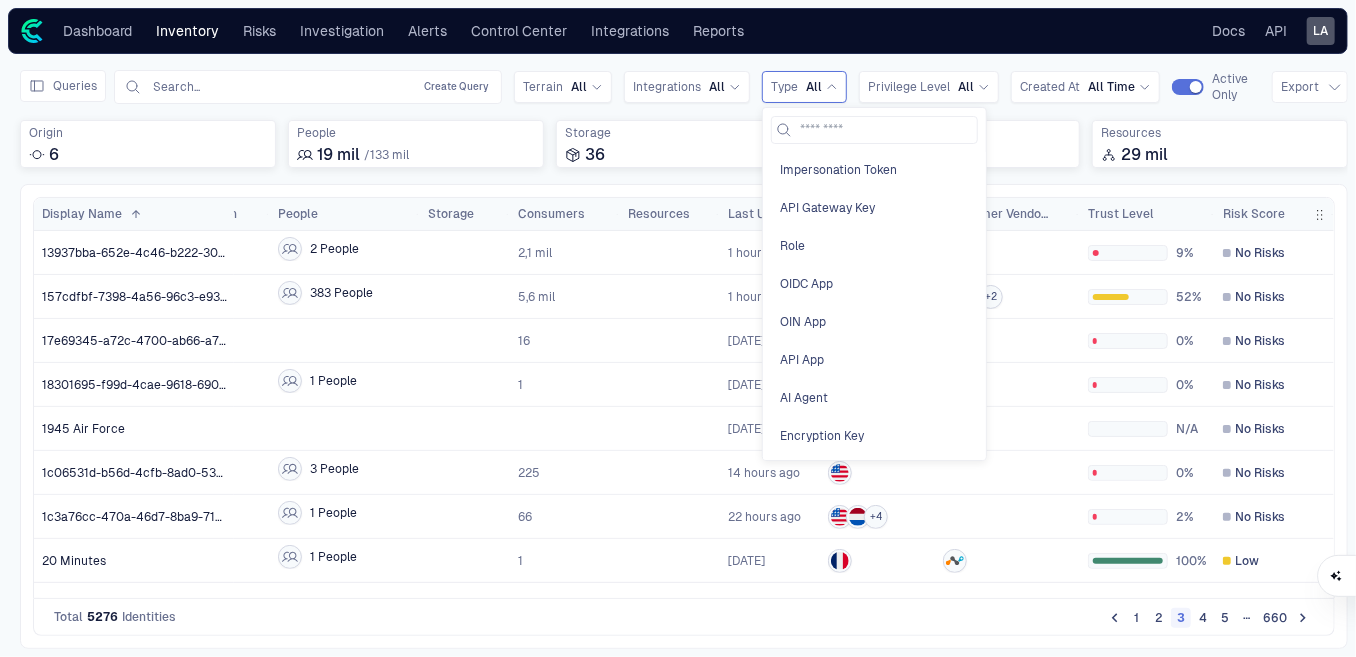 scroll, scrollTop: 645, scrollLeft: 0, axis: vertical 